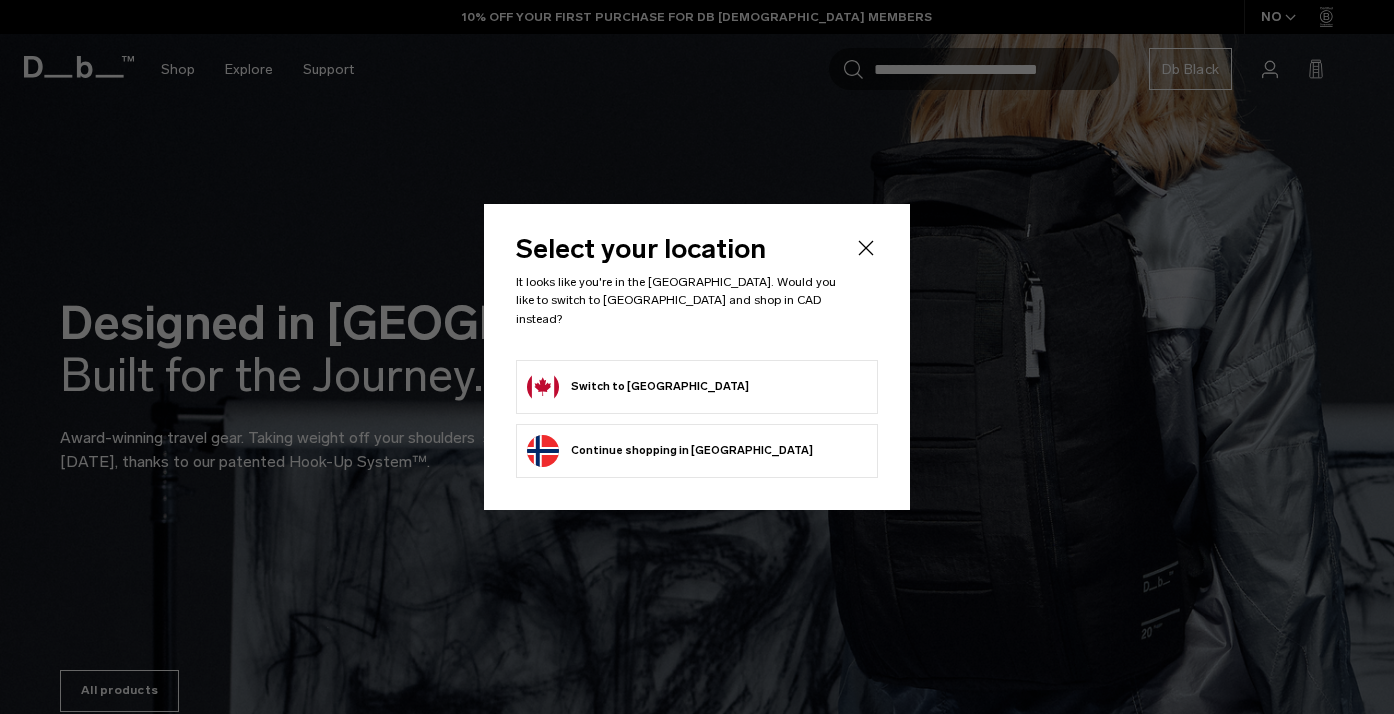 scroll, scrollTop: 0, scrollLeft: 0, axis: both 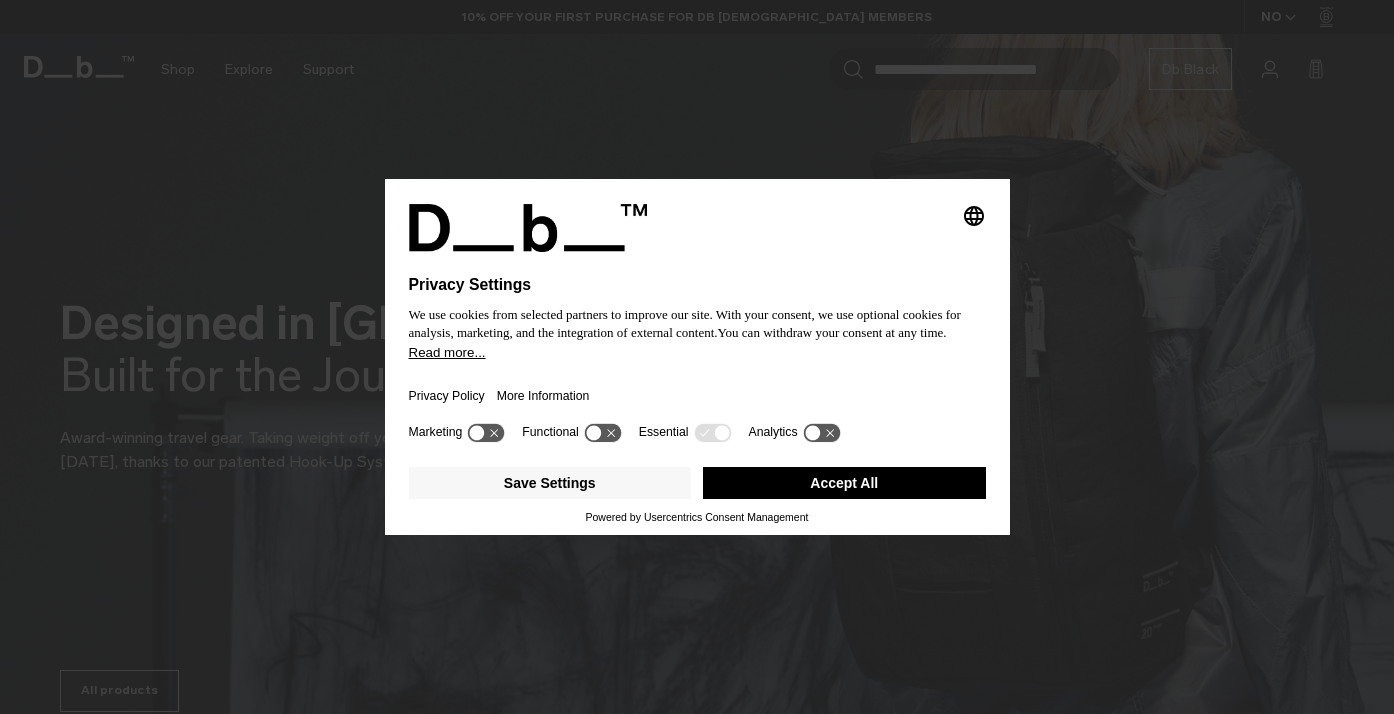 click on "Selecting an option will immediately change the language Privacy Settings We use cookies from selected partners to improve our site. With your consent, we use optional cookies for analysis, marketing, and the integration of external content.  You can withdraw your consent at any time. Read more... Privacy Policy More Information Marketing Functional Essential Analytics Save Settings Accept All Powered by   Usercentrics Consent Management" at bounding box center [697, 357] 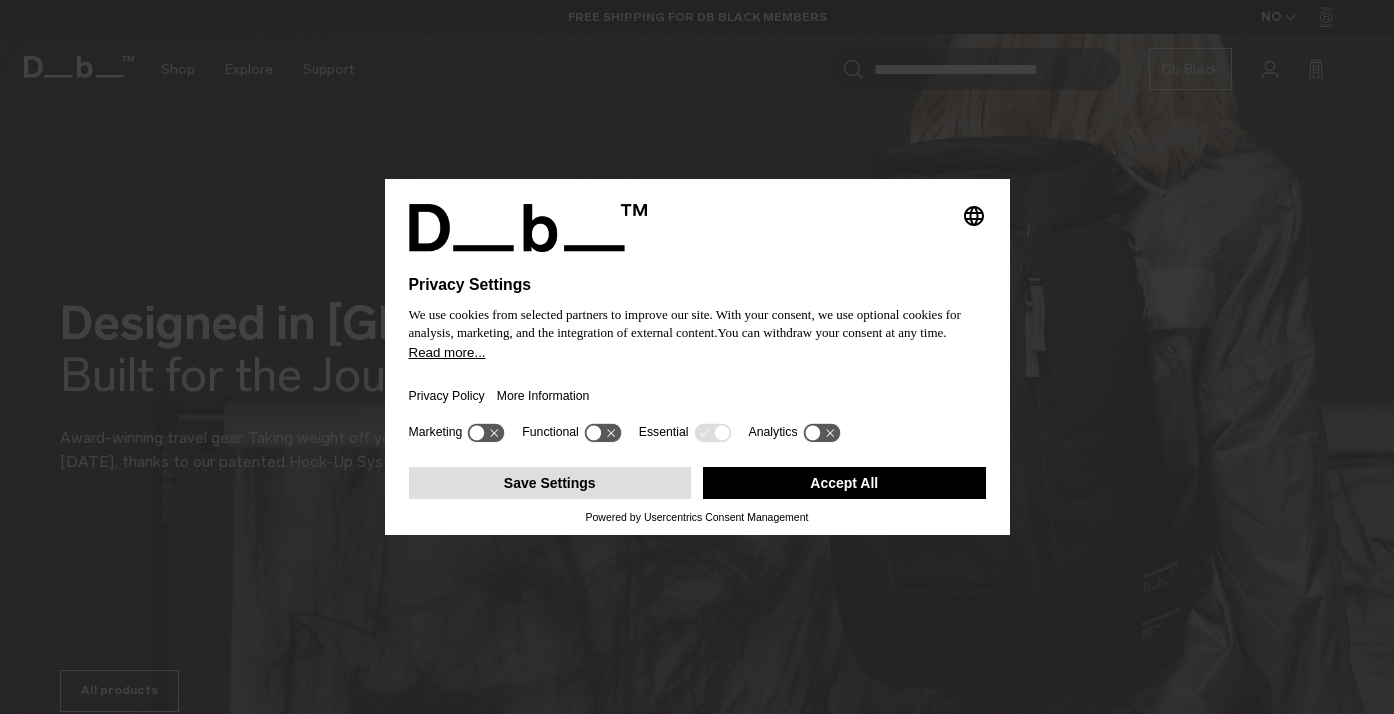click on "Save Settings" at bounding box center (550, 483) 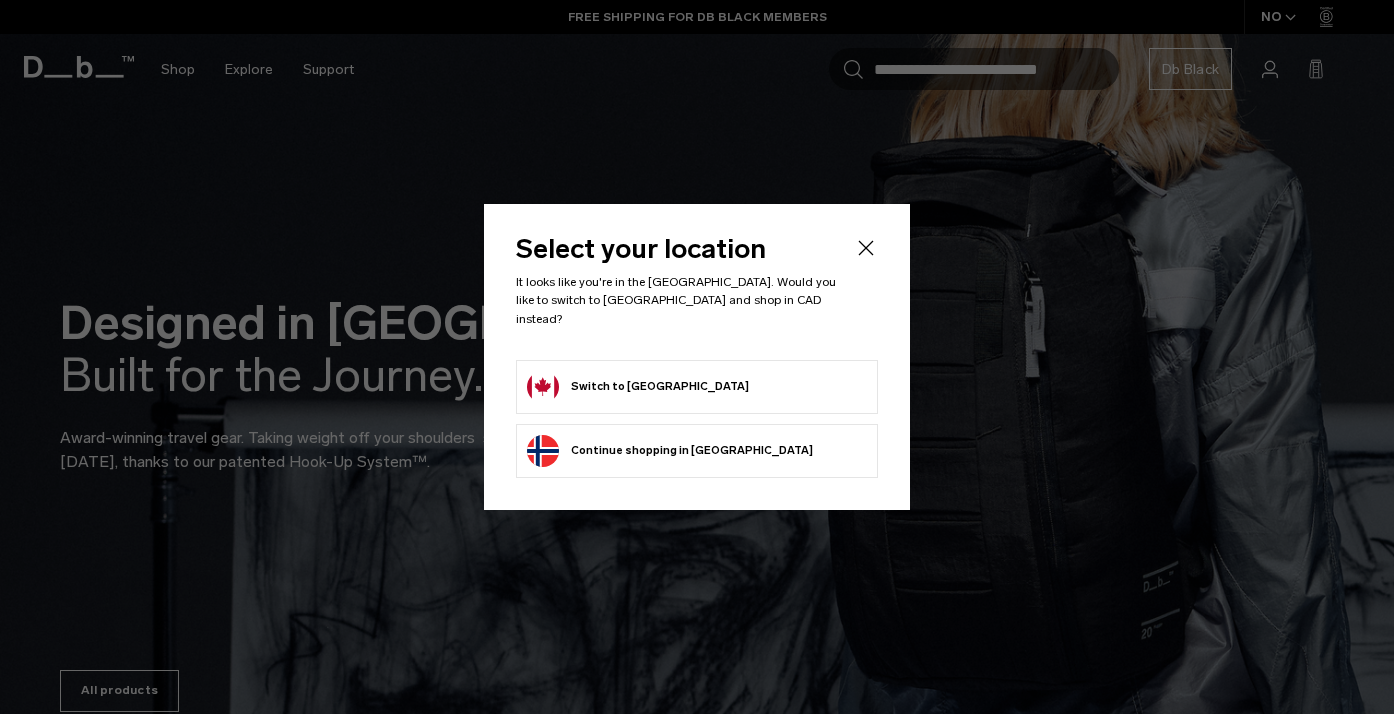 click on "Switch to Canada" 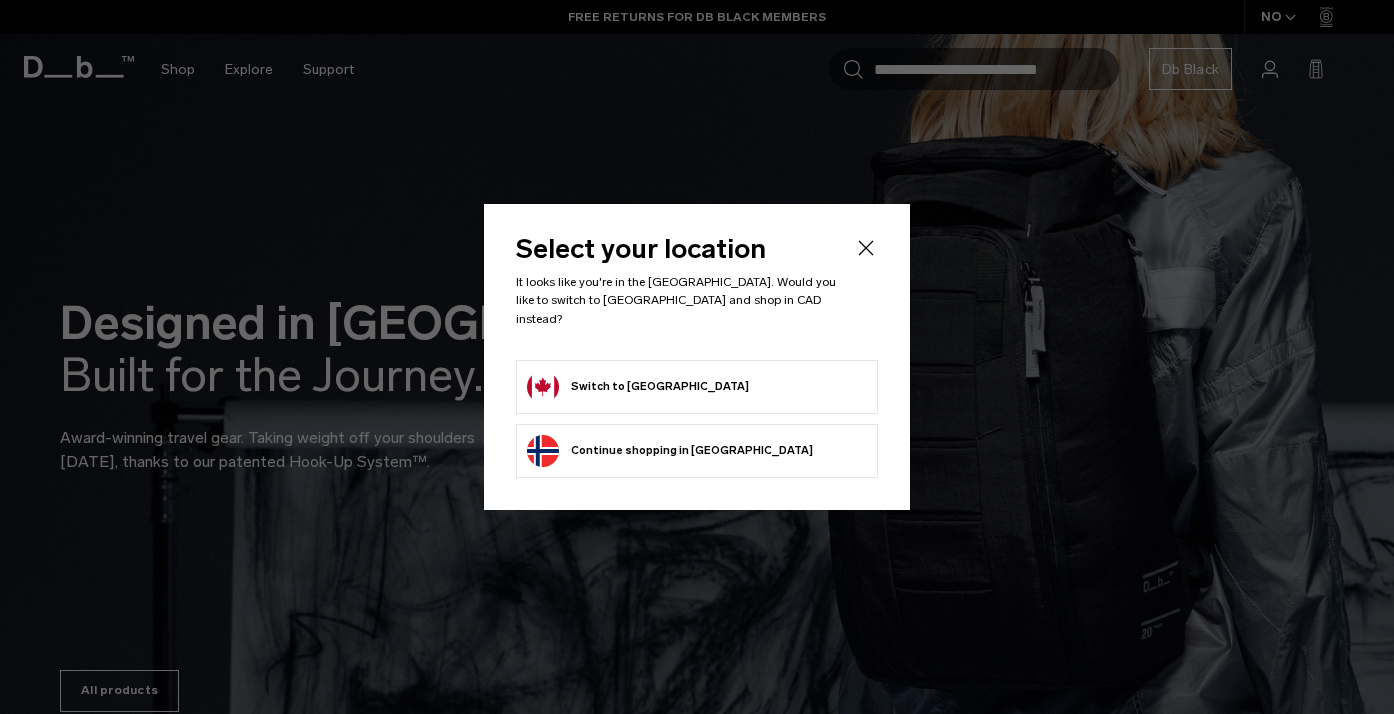 click on "Switch to Canada" at bounding box center (638, 387) 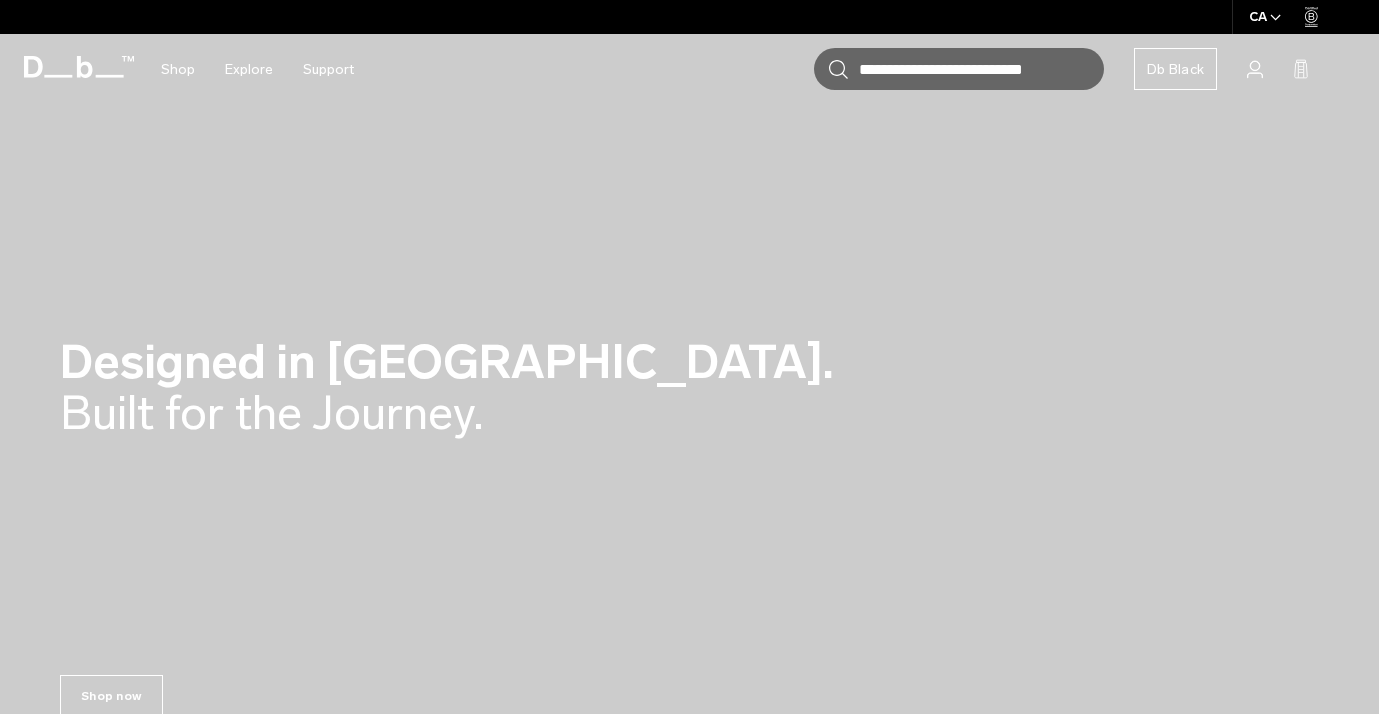 scroll, scrollTop: 0, scrollLeft: 0, axis: both 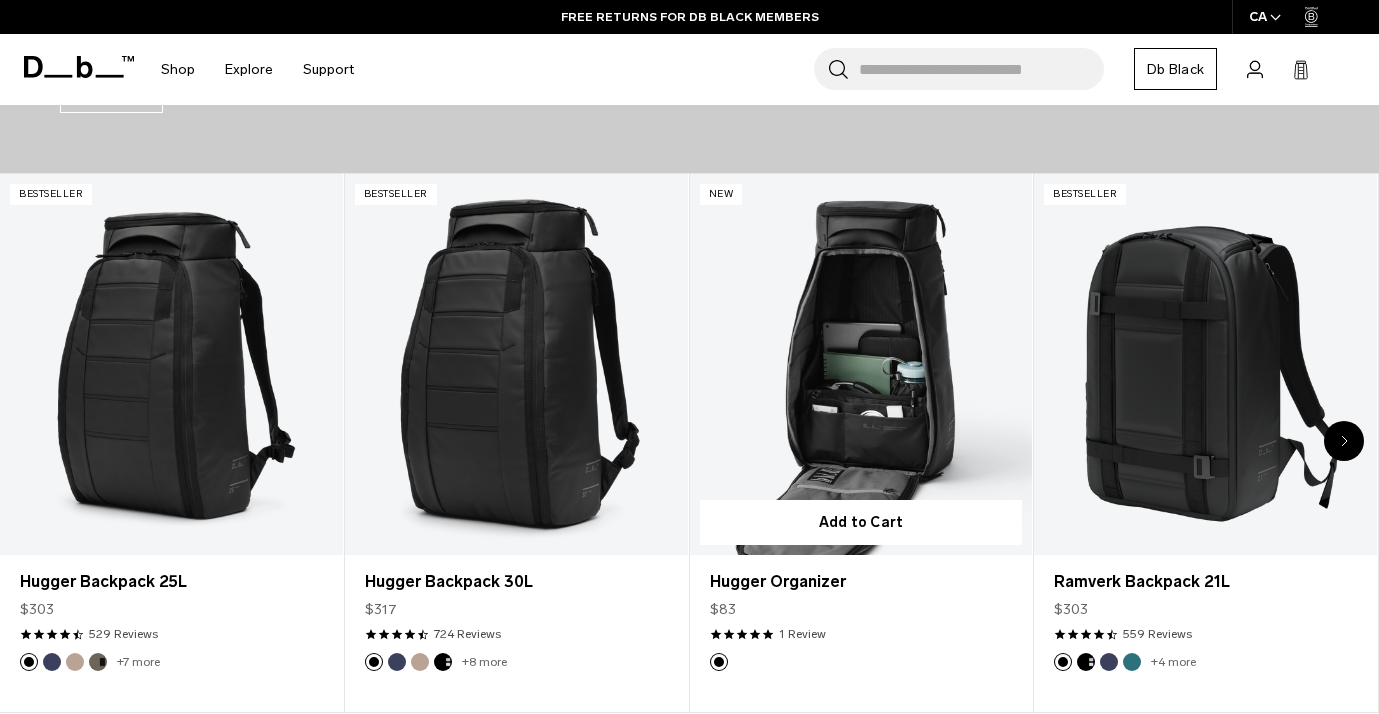 click at bounding box center (861, 364) 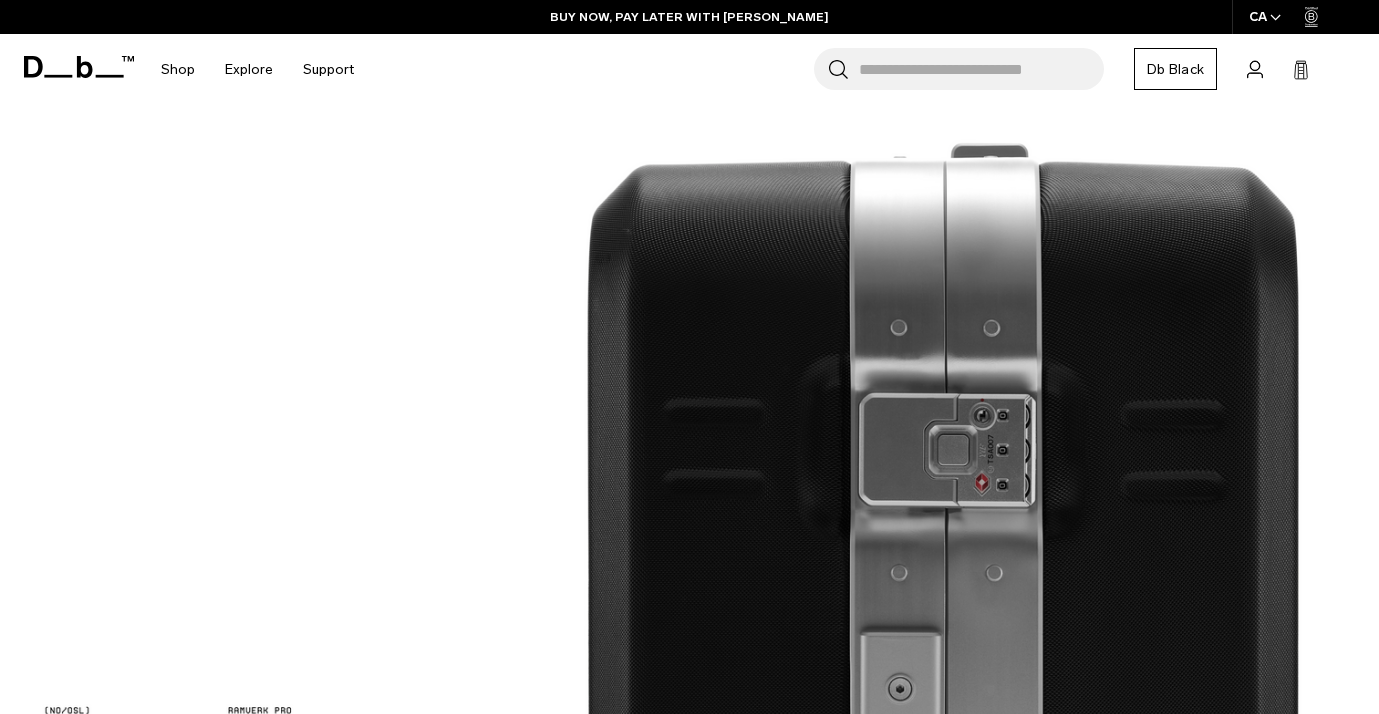scroll, scrollTop: 1166, scrollLeft: 0, axis: vertical 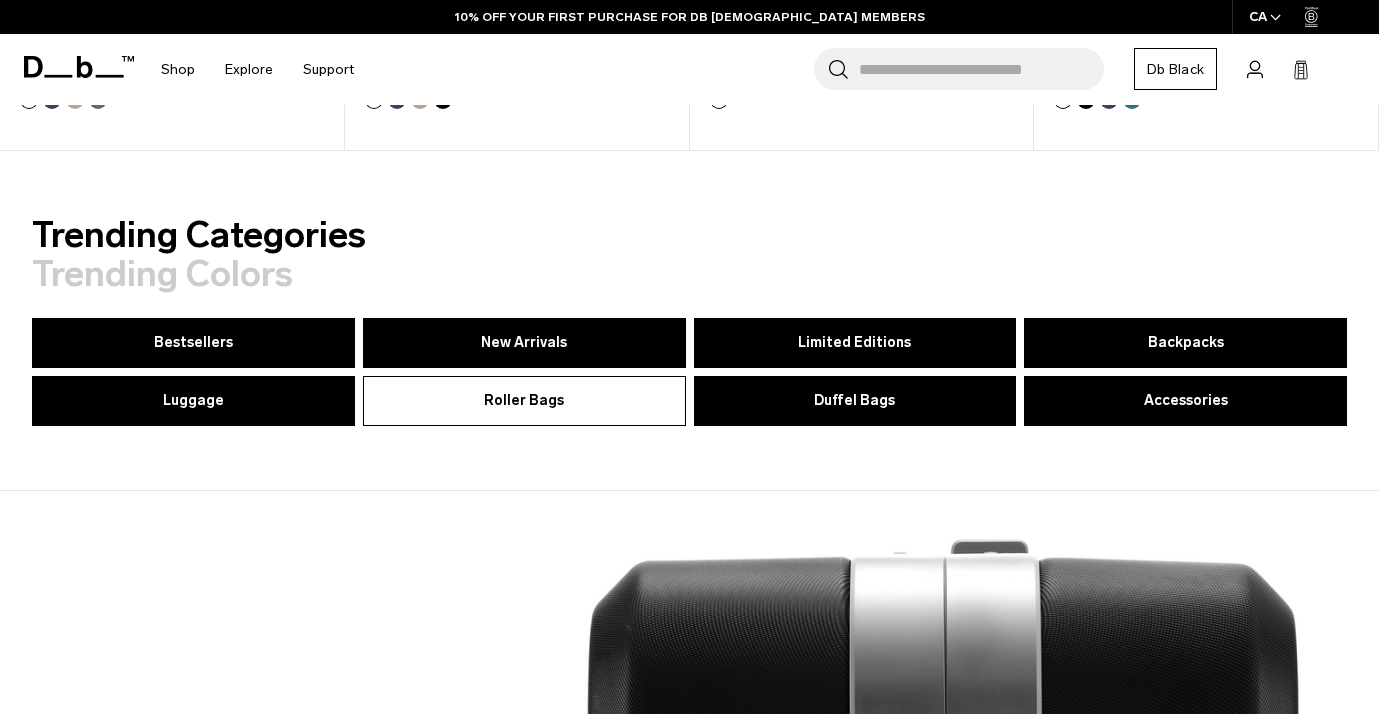 click on "Roller Bags" at bounding box center [524, 400] 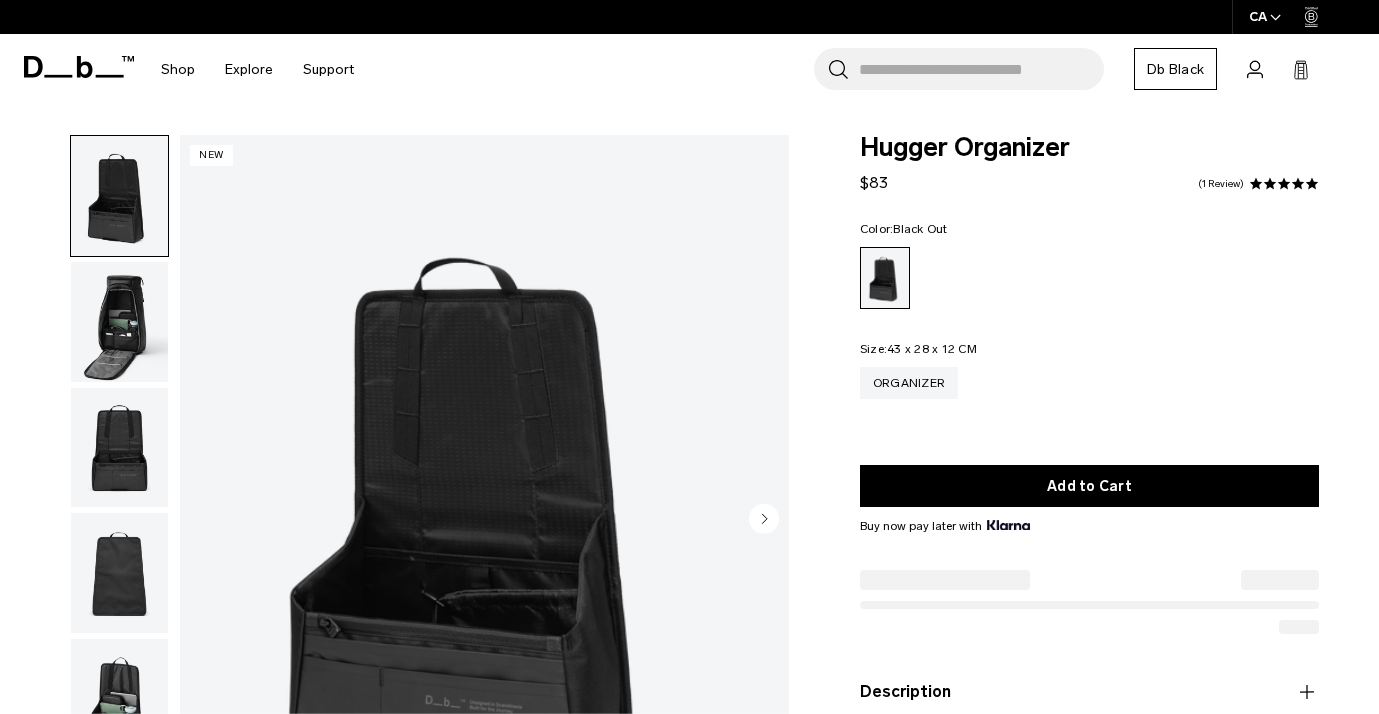 scroll, scrollTop: 0, scrollLeft: 0, axis: both 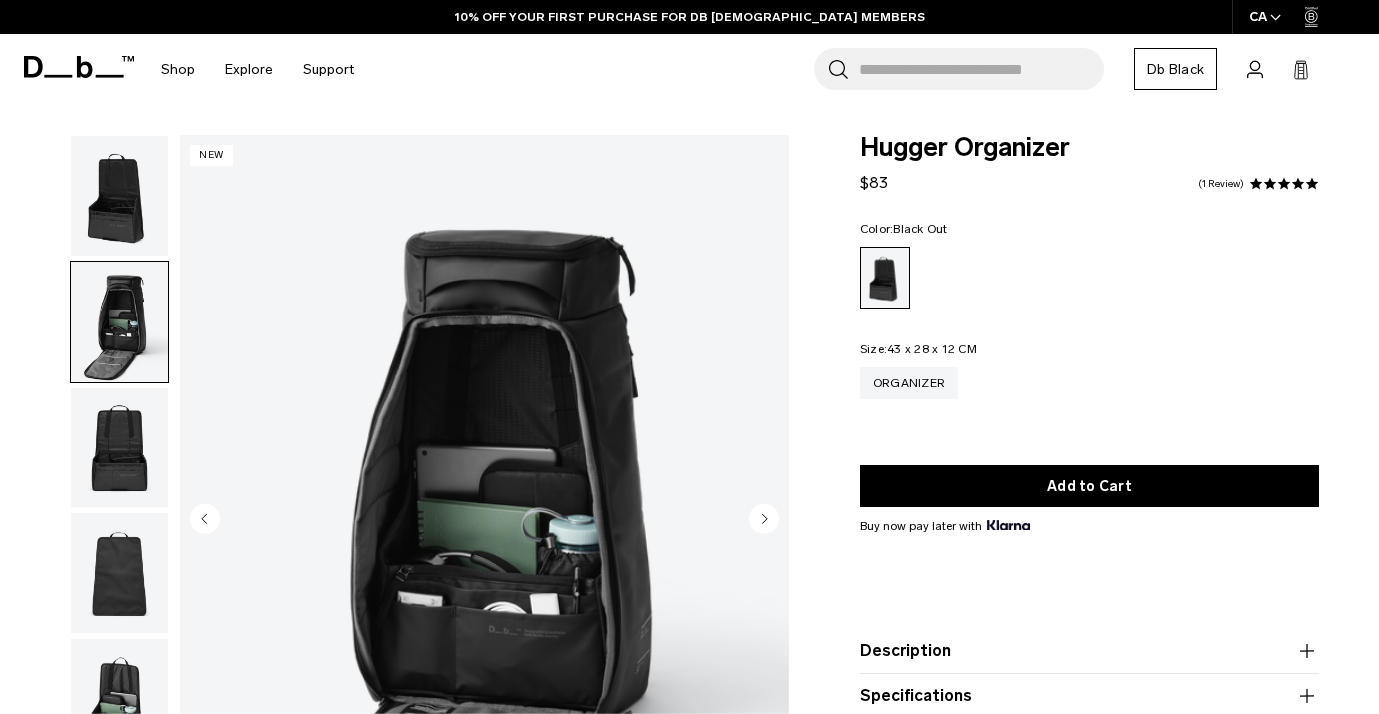 click at bounding box center (119, 448) 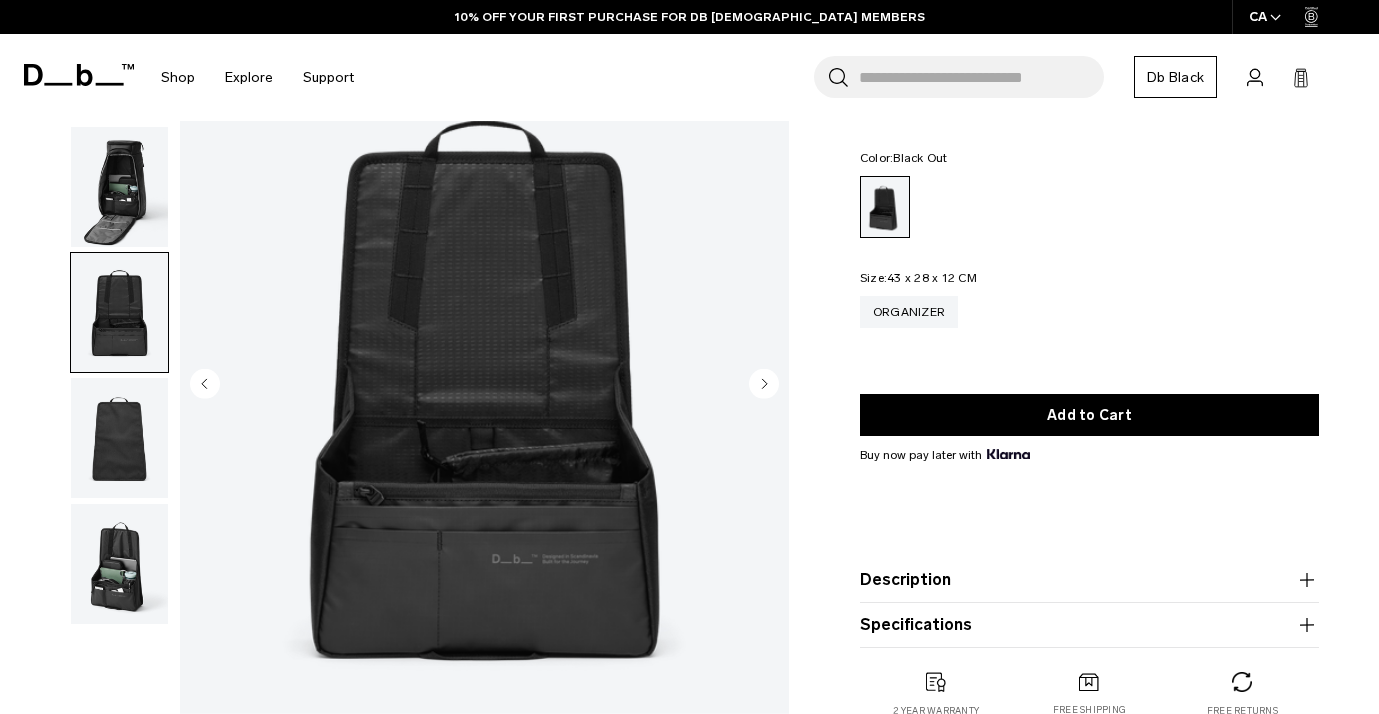 scroll, scrollTop: 139, scrollLeft: 0, axis: vertical 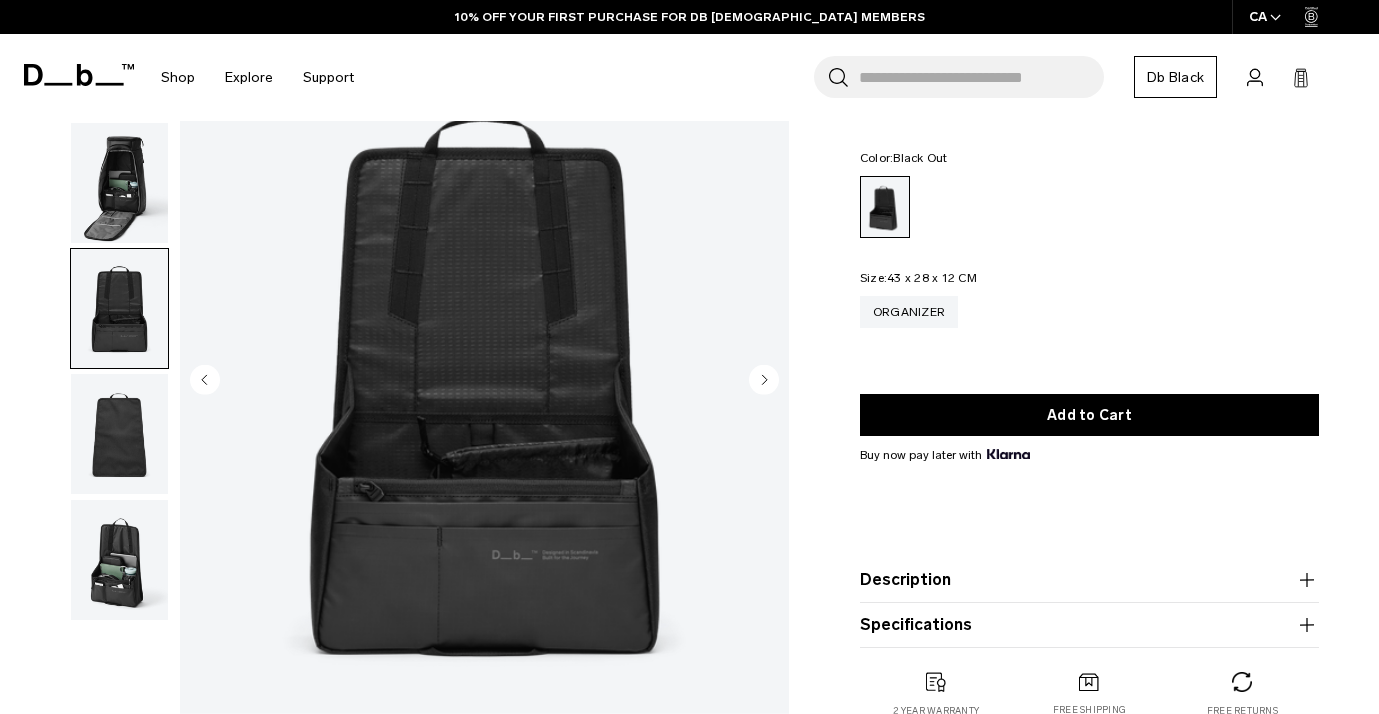 click at bounding box center (119, 434) 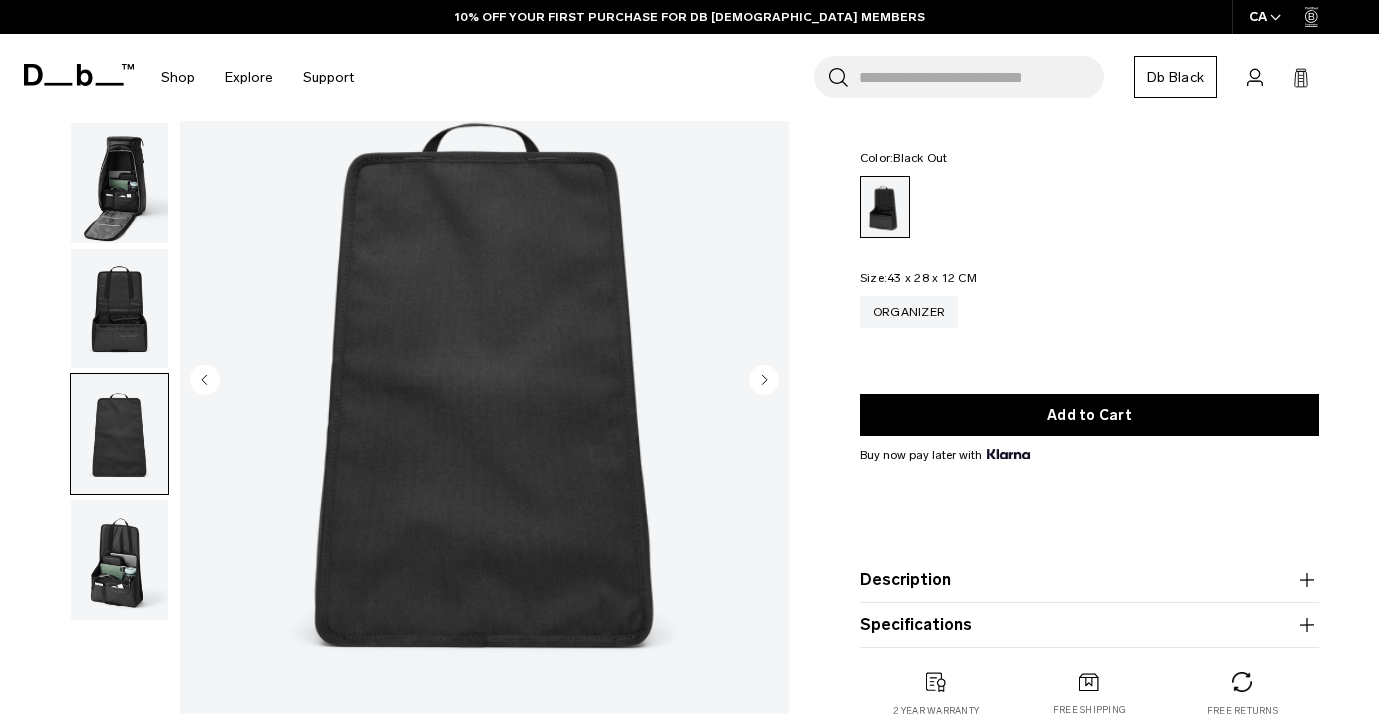 click at bounding box center (119, 560) 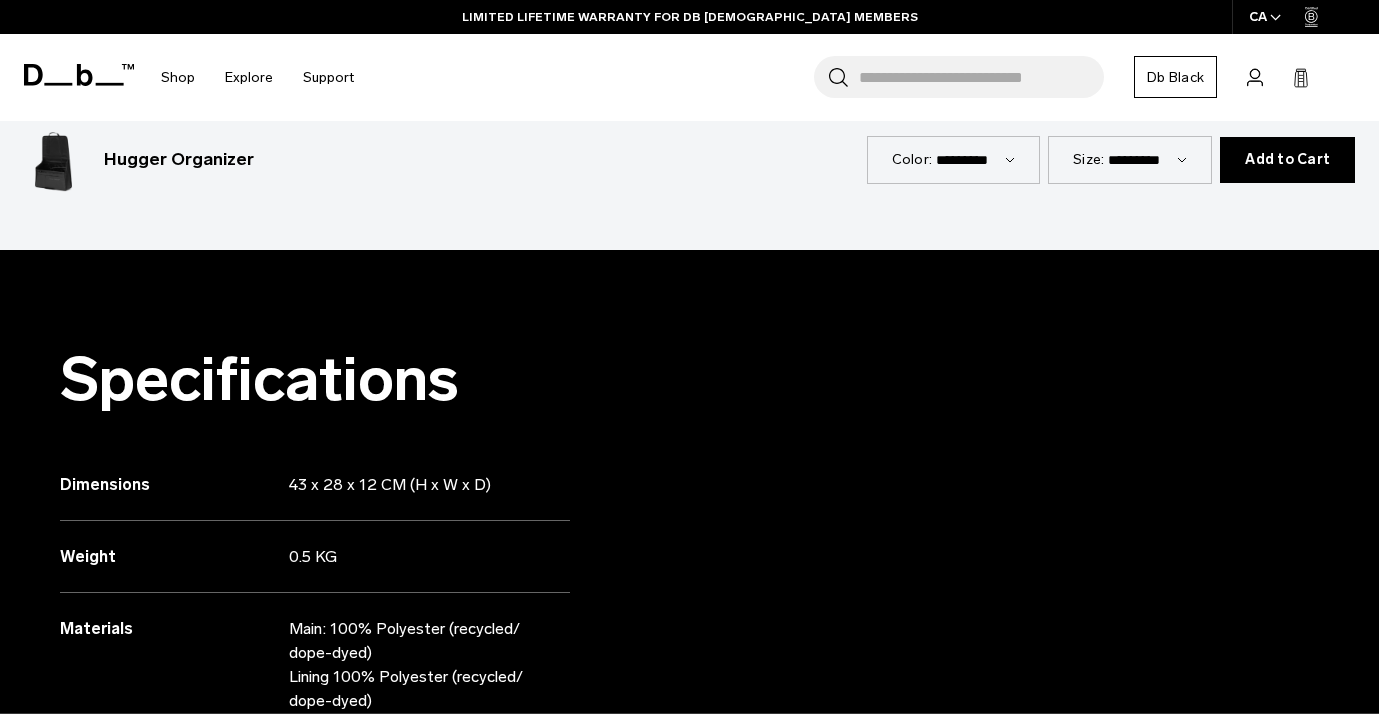 scroll, scrollTop: 2430, scrollLeft: 0, axis: vertical 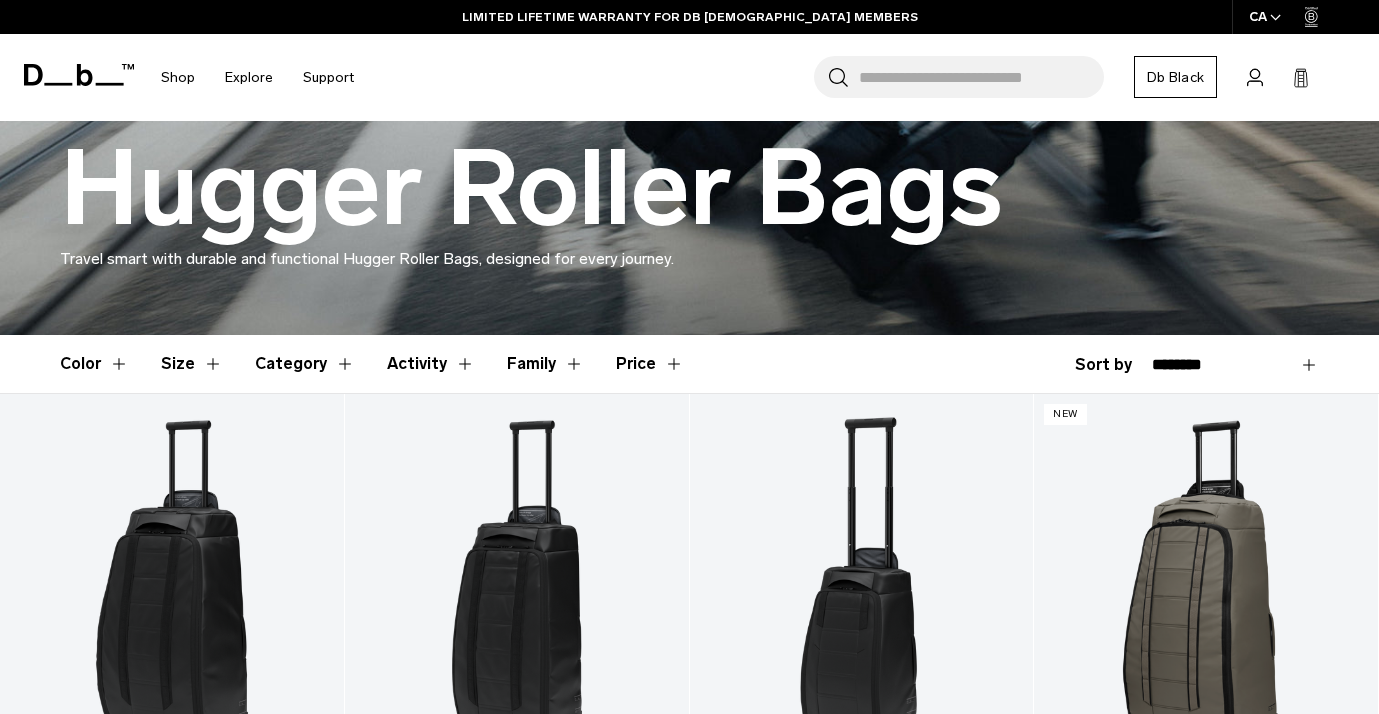 click on "Family" at bounding box center [545, 364] 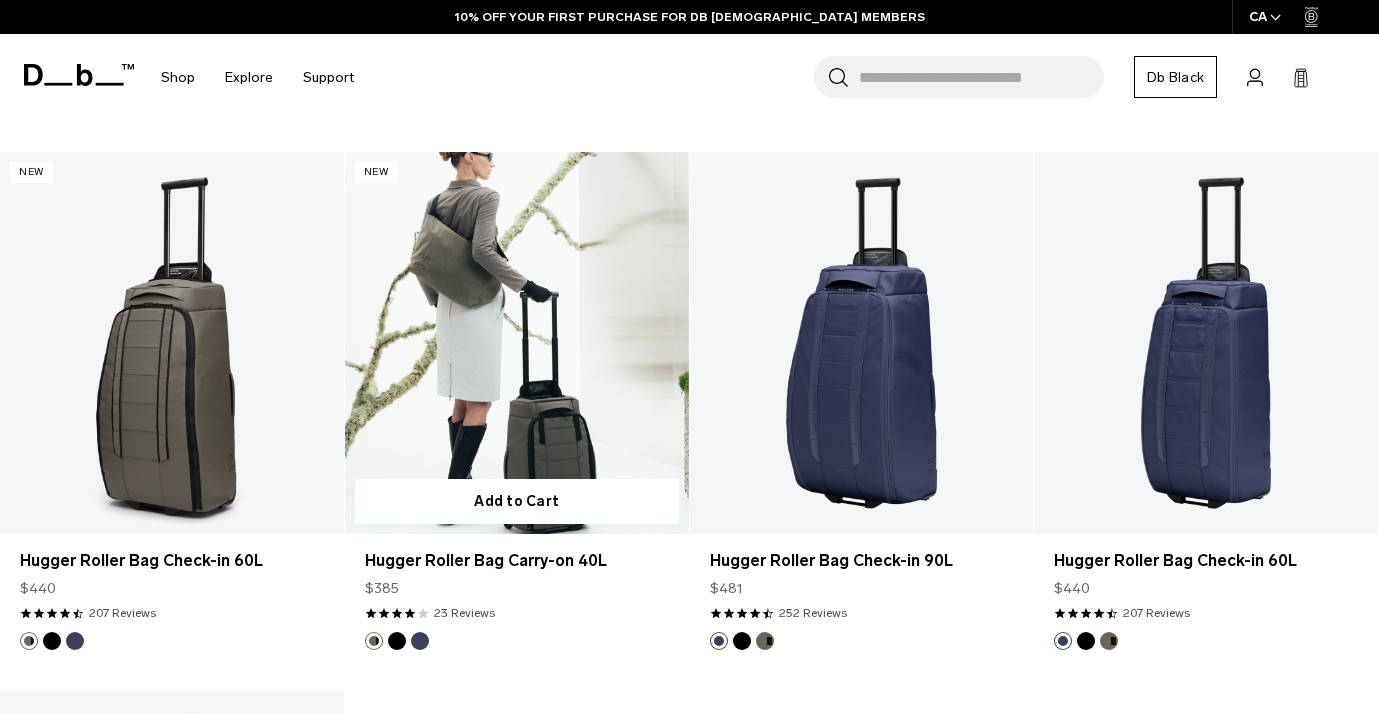 scroll, scrollTop: 1331, scrollLeft: 0, axis: vertical 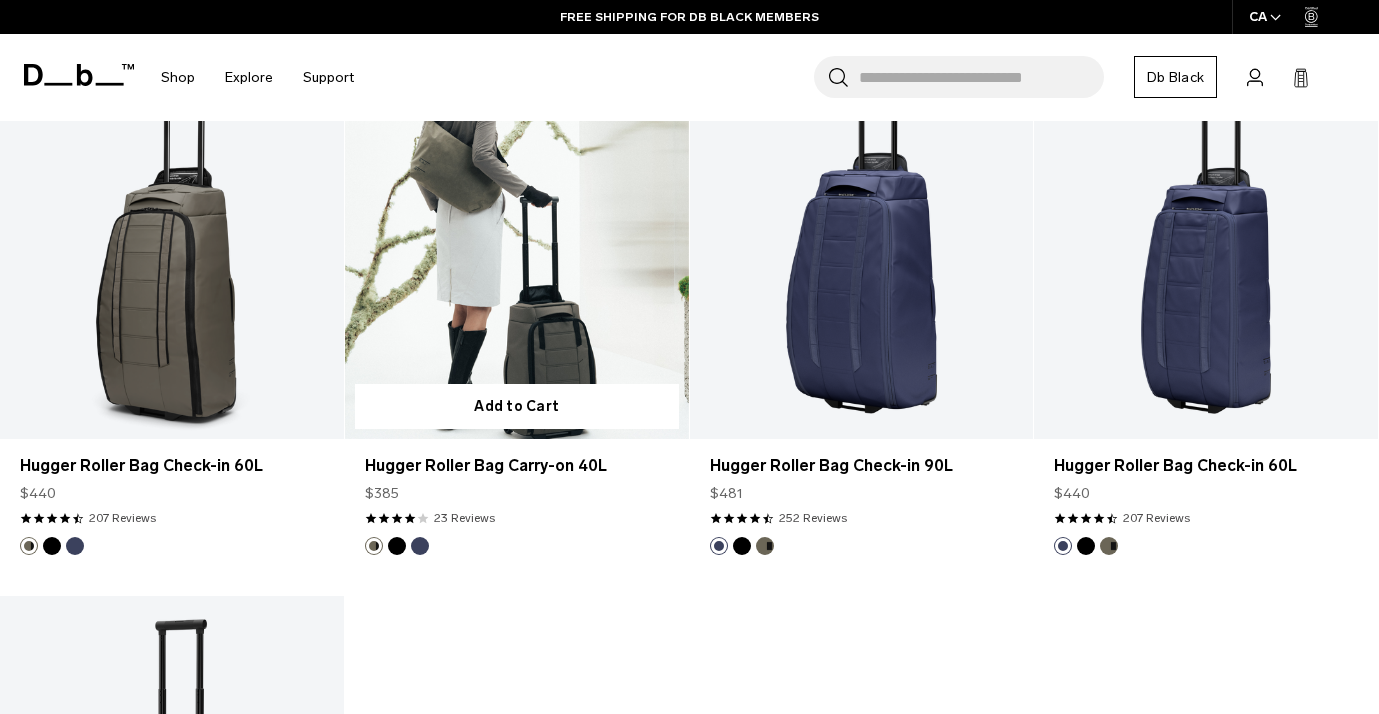 click at bounding box center [517, 248] 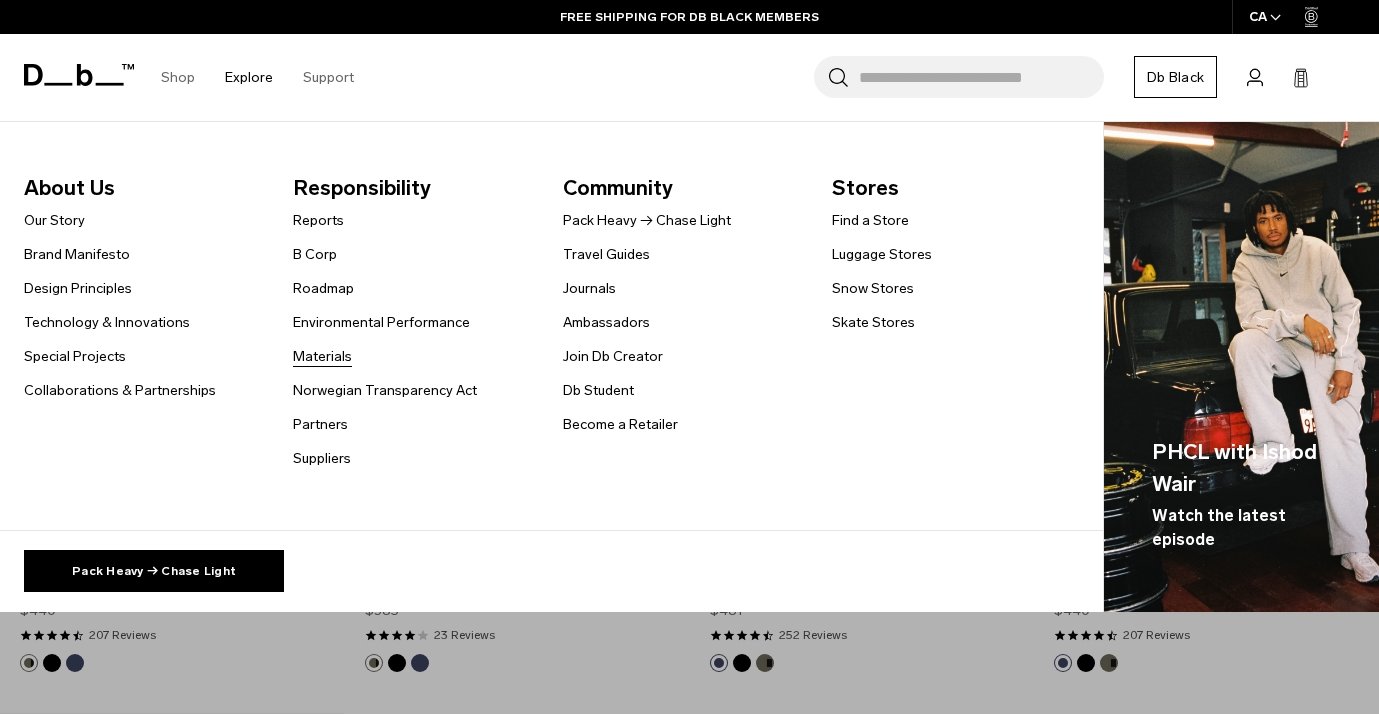 scroll, scrollTop: 1196, scrollLeft: 0, axis: vertical 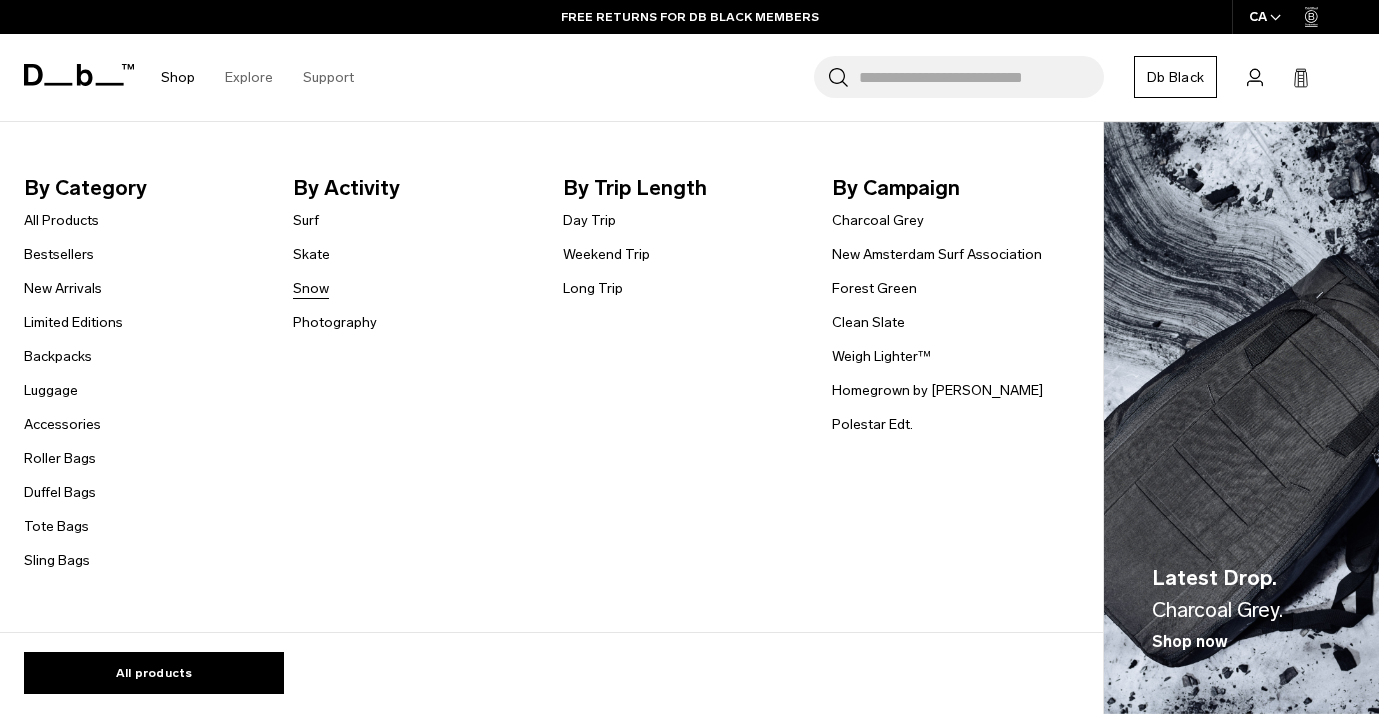 click on "Snow" at bounding box center (311, 288) 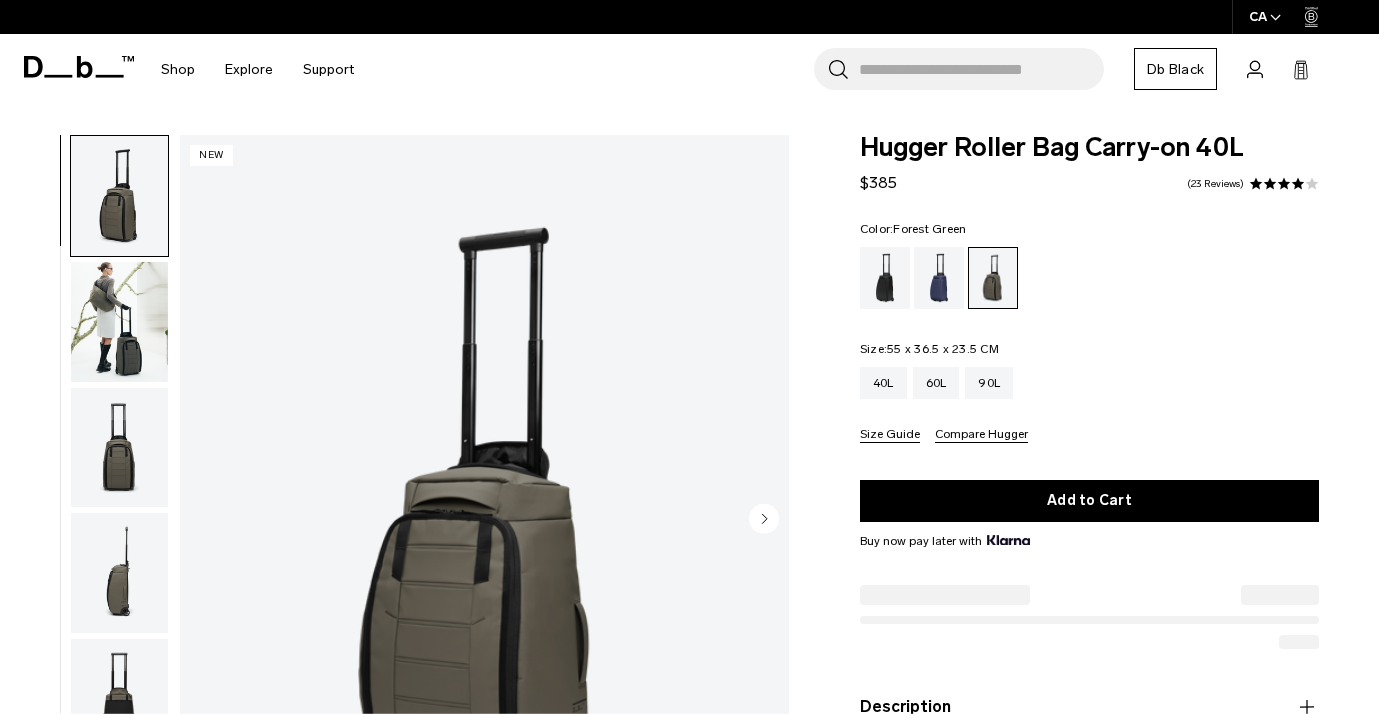 scroll, scrollTop: 62, scrollLeft: 0, axis: vertical 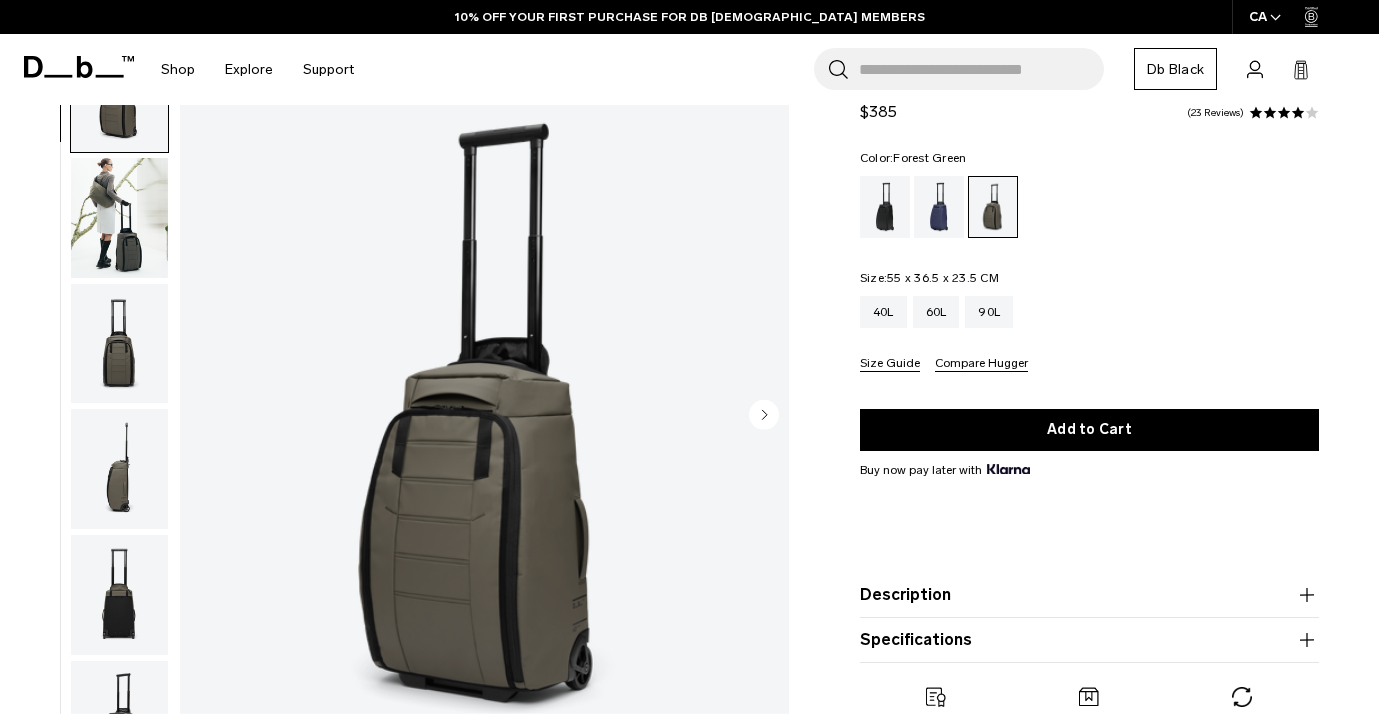 click at bounding box center [119, 344] 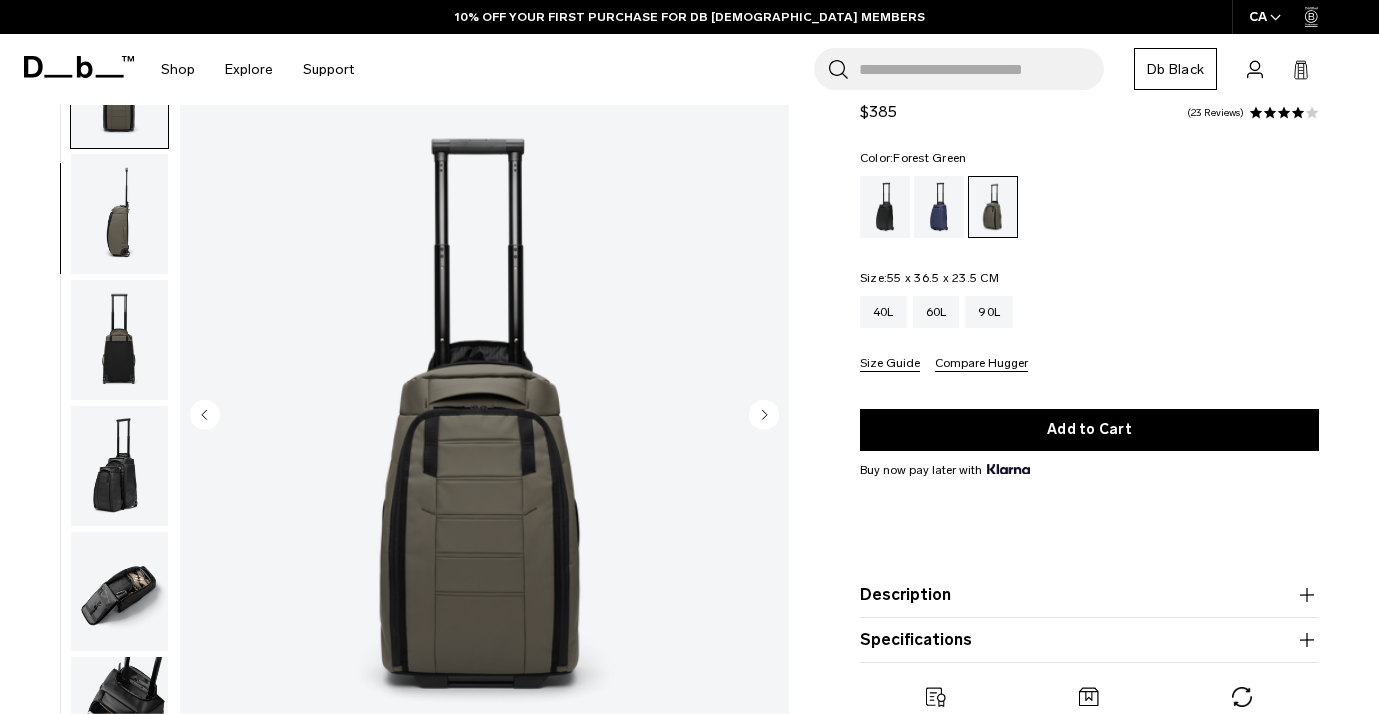 click at bounding box center [119, 466] 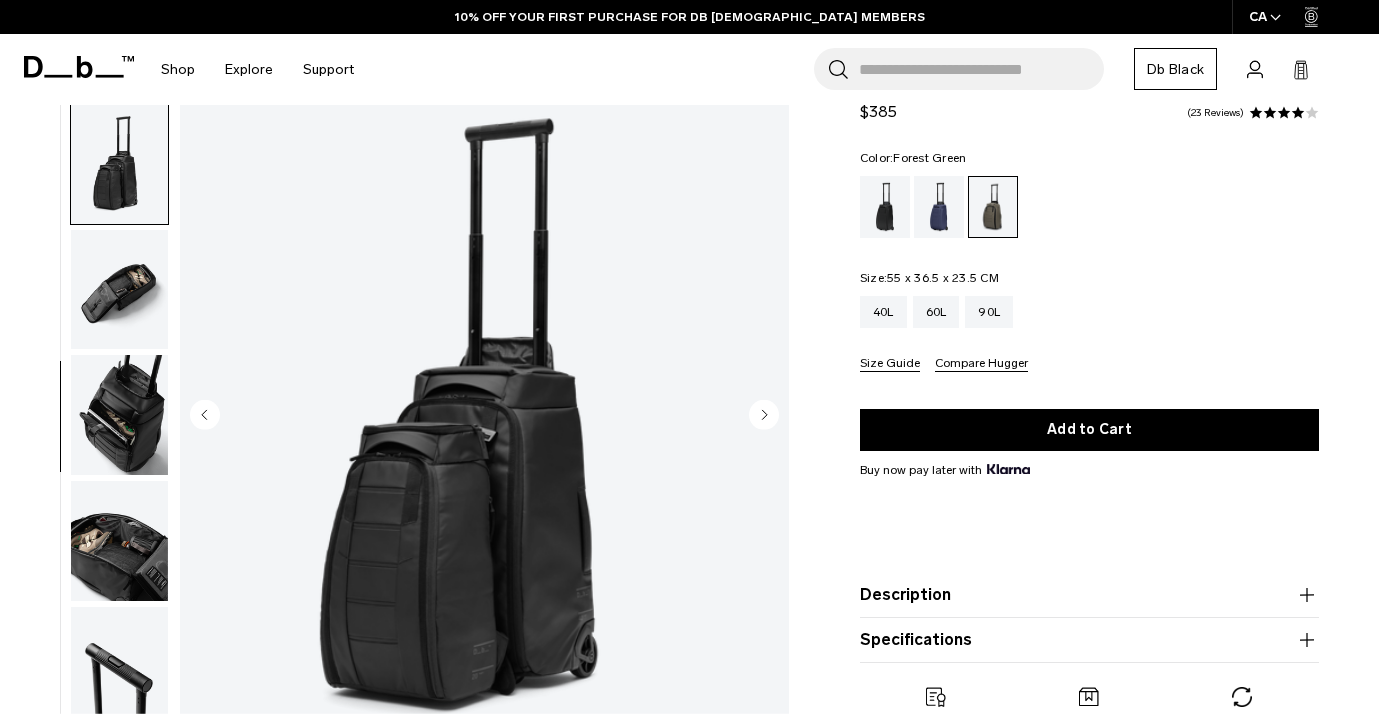 scroll, scrollTop: 625, scrollLeft: 0, axis: vertical 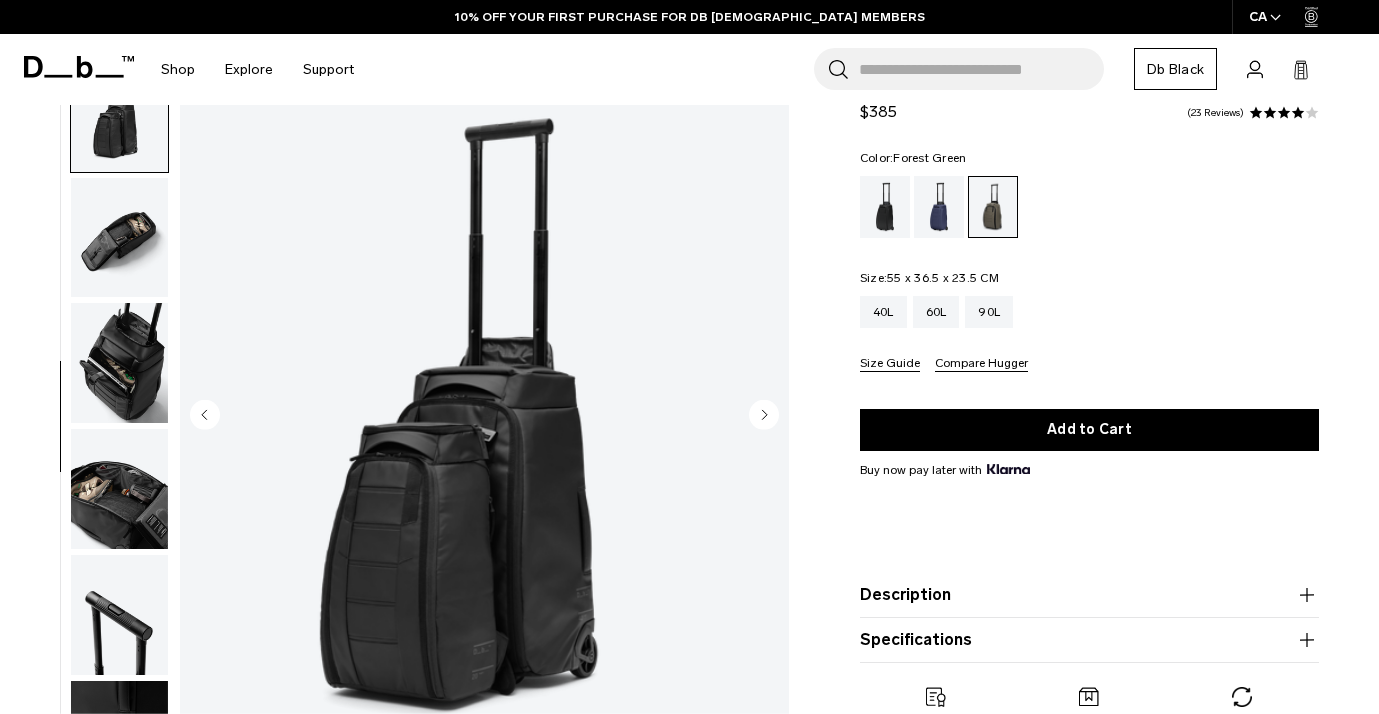 click at bounding box center [119, 615] 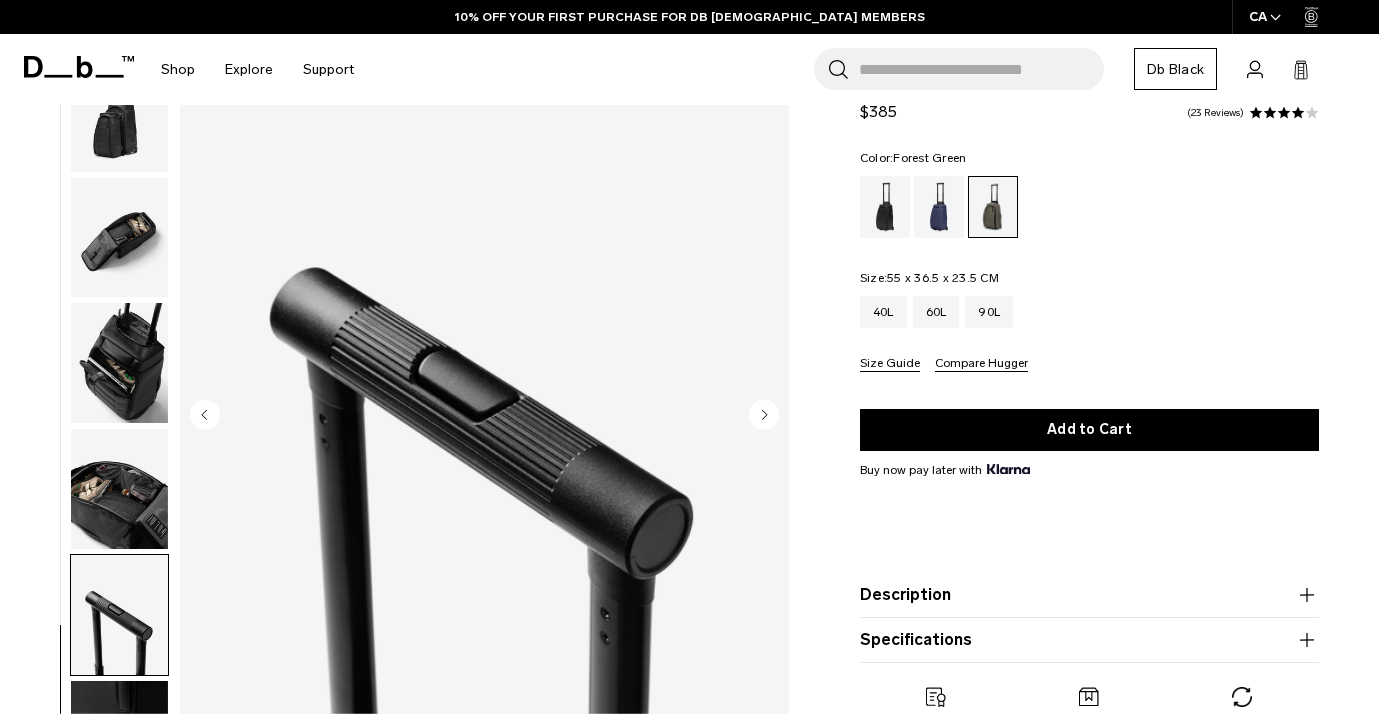 scroll, scrollTop: 352, scrollLeft: 0, axis: vertical 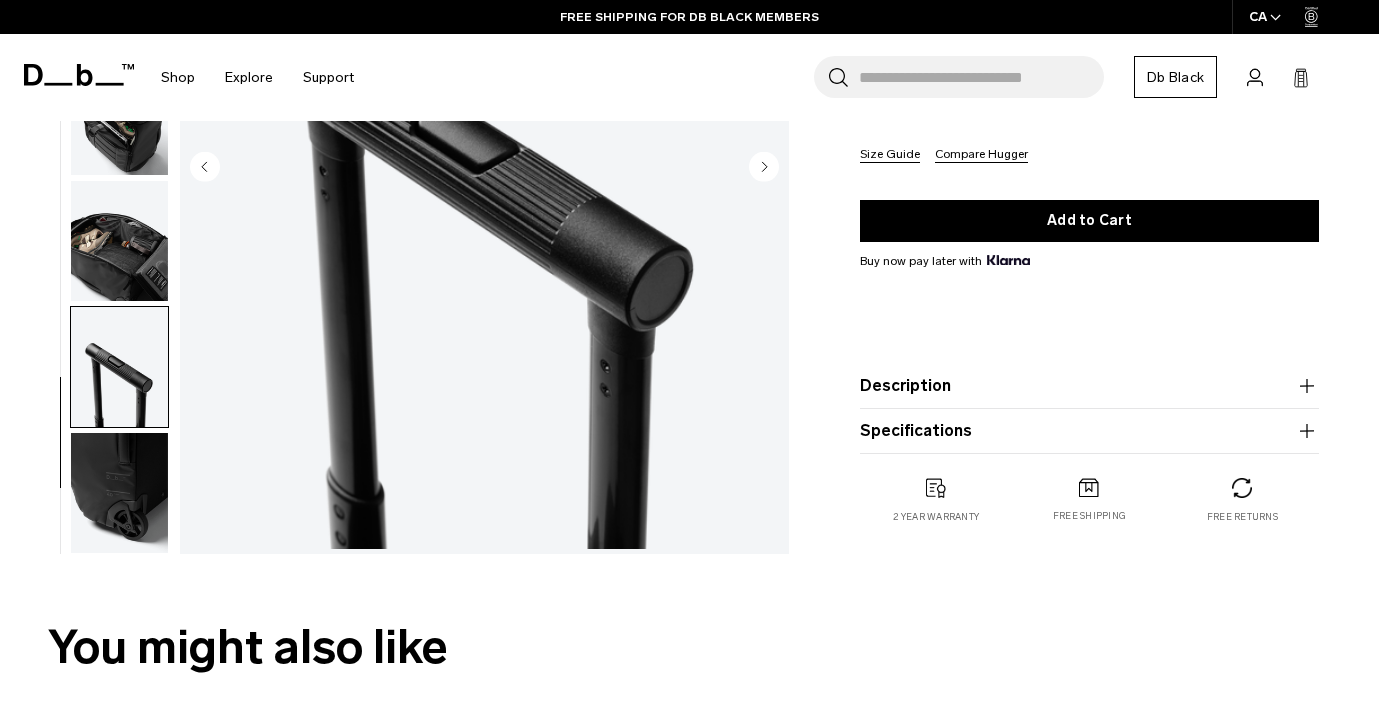 click at bounding box center [119, 493] 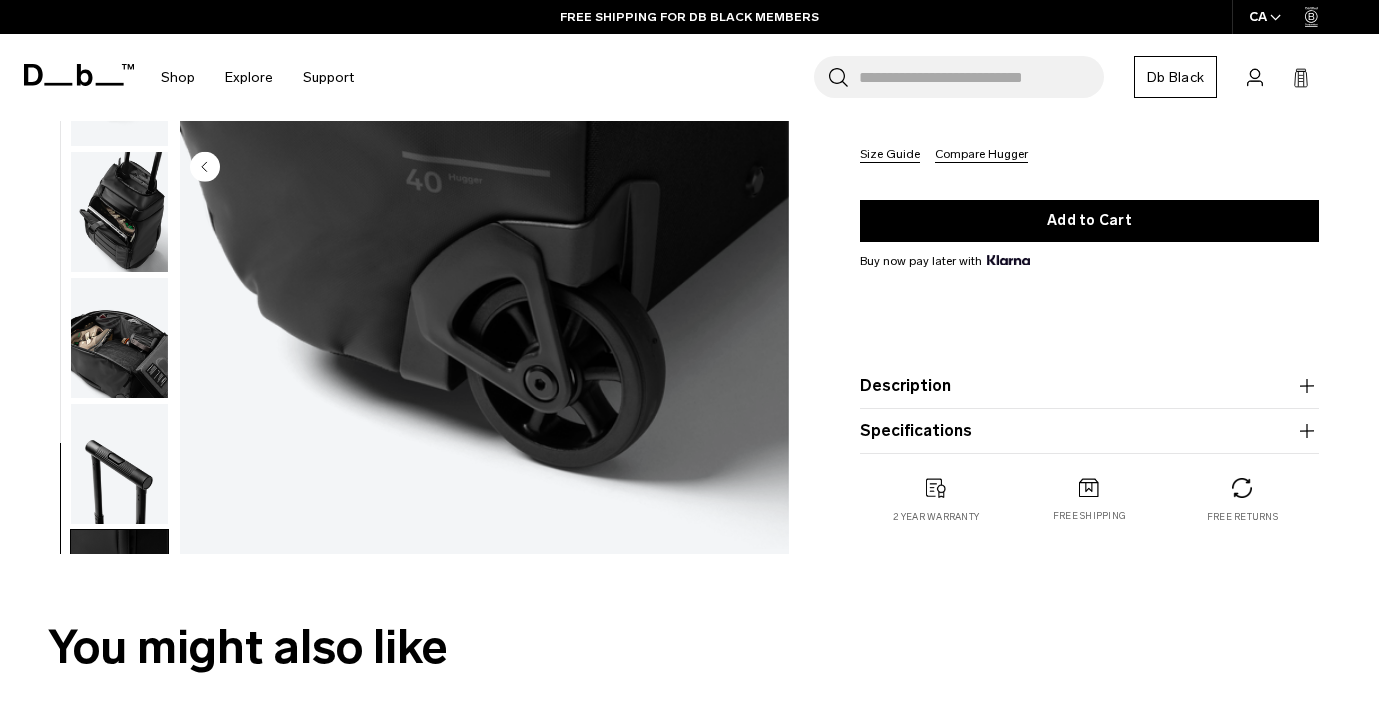 click at bounding box center [119, 338] 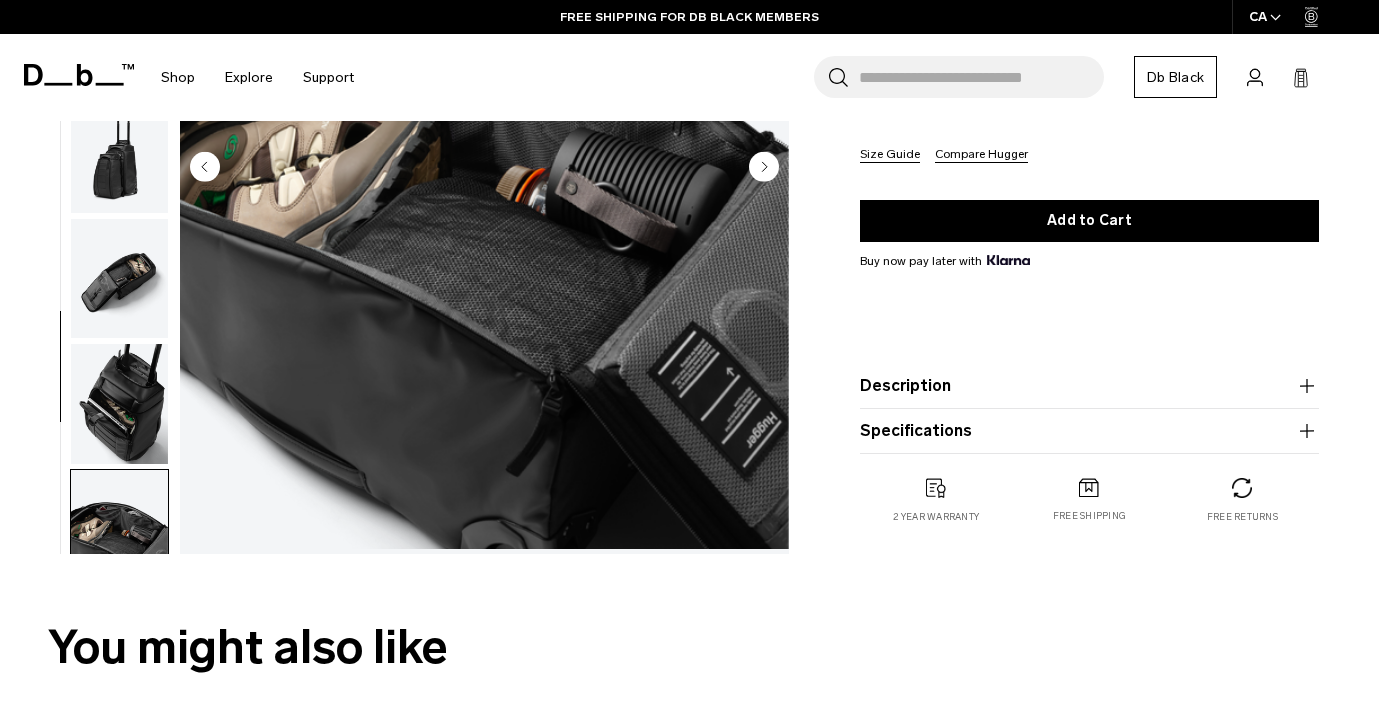 click at bounding box center [119, 404] 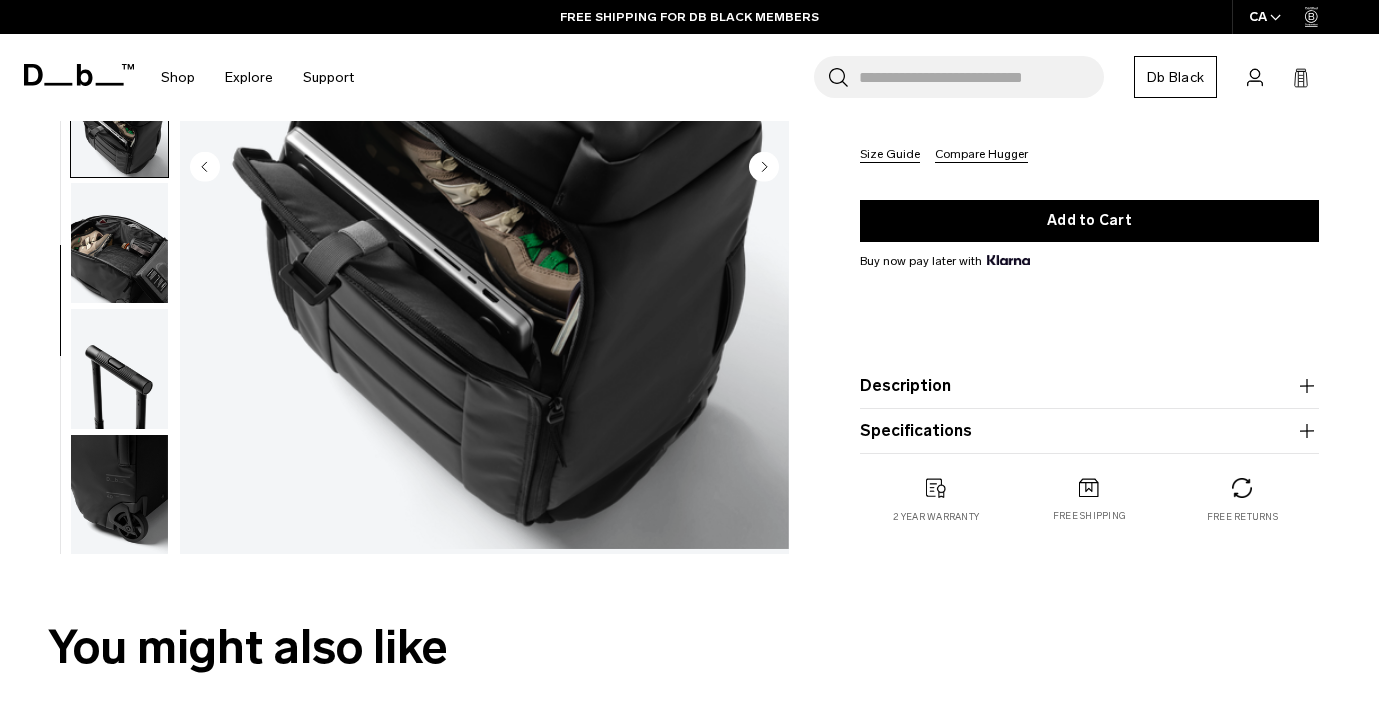 scroll, scrollTop: 388, scrollLeft: 0, axis: vertical 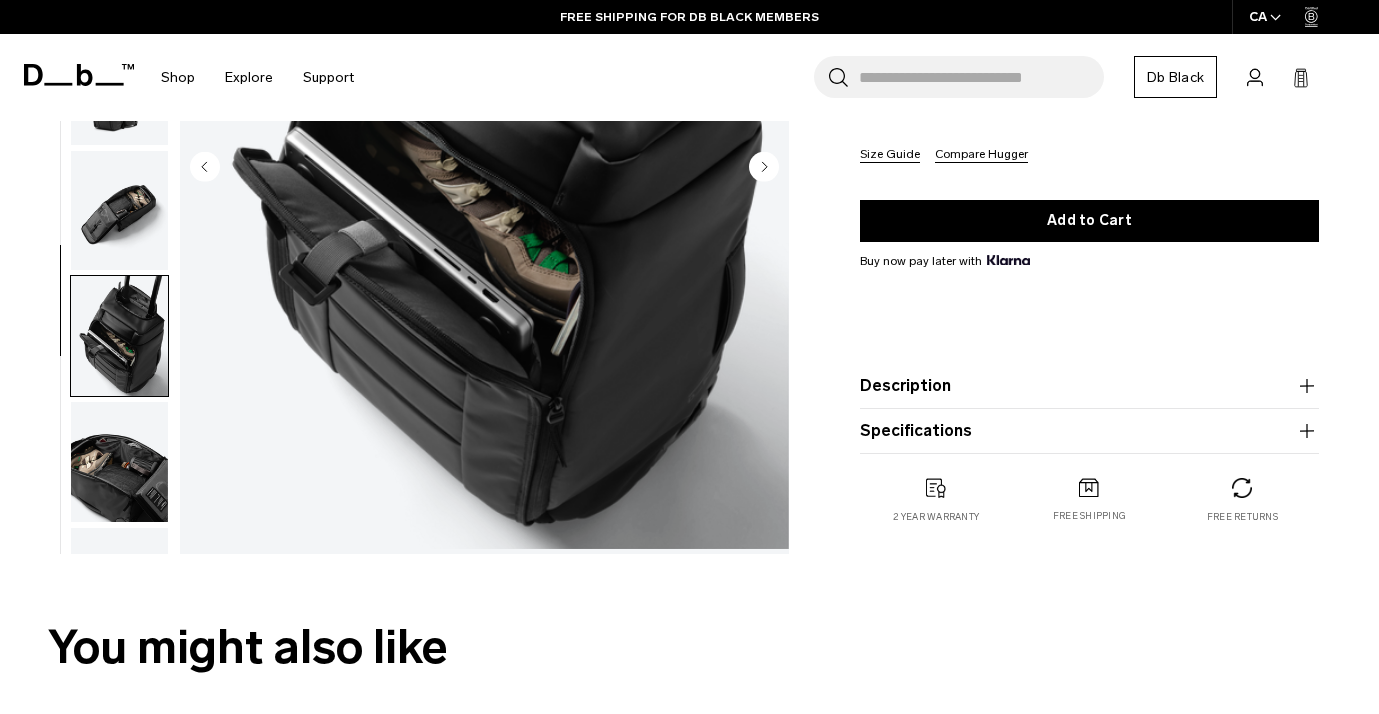 click at bounding box center [119, 336] 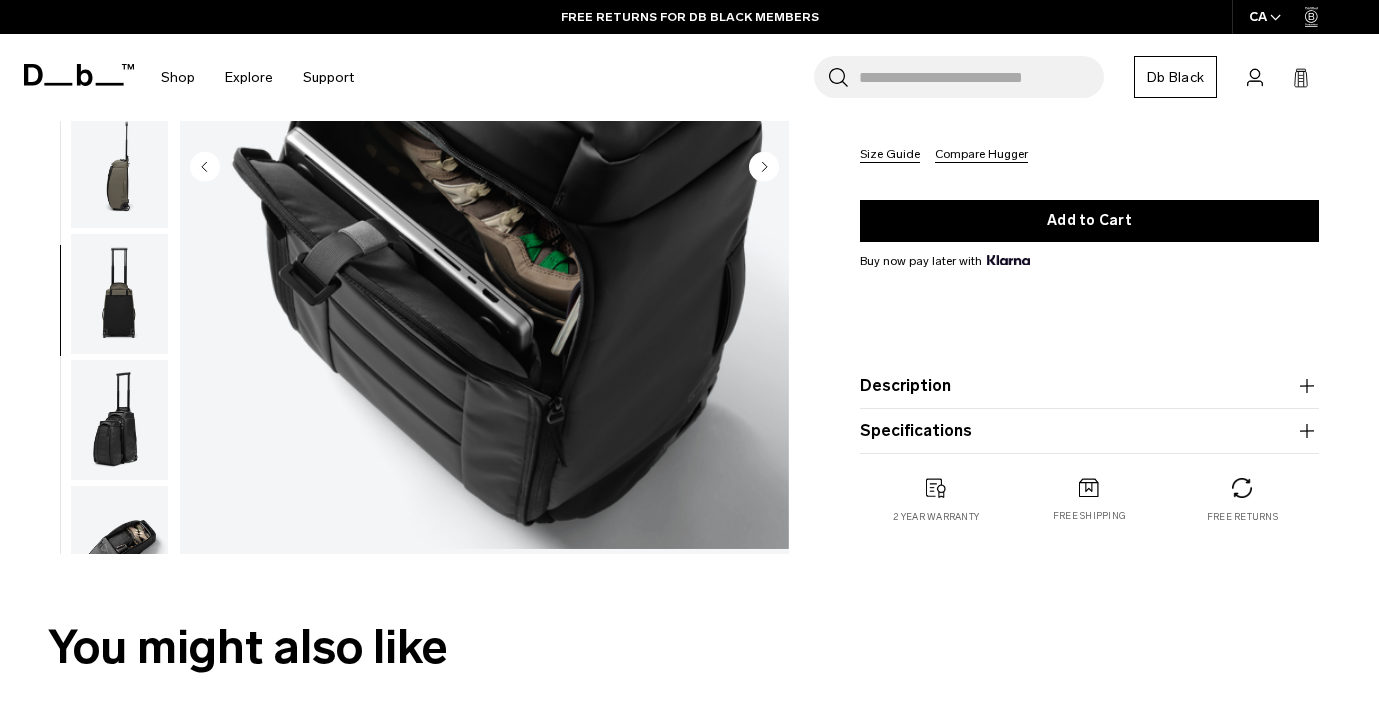 scroll, scrollTop: 0, scrollLeft: 0, axis: both 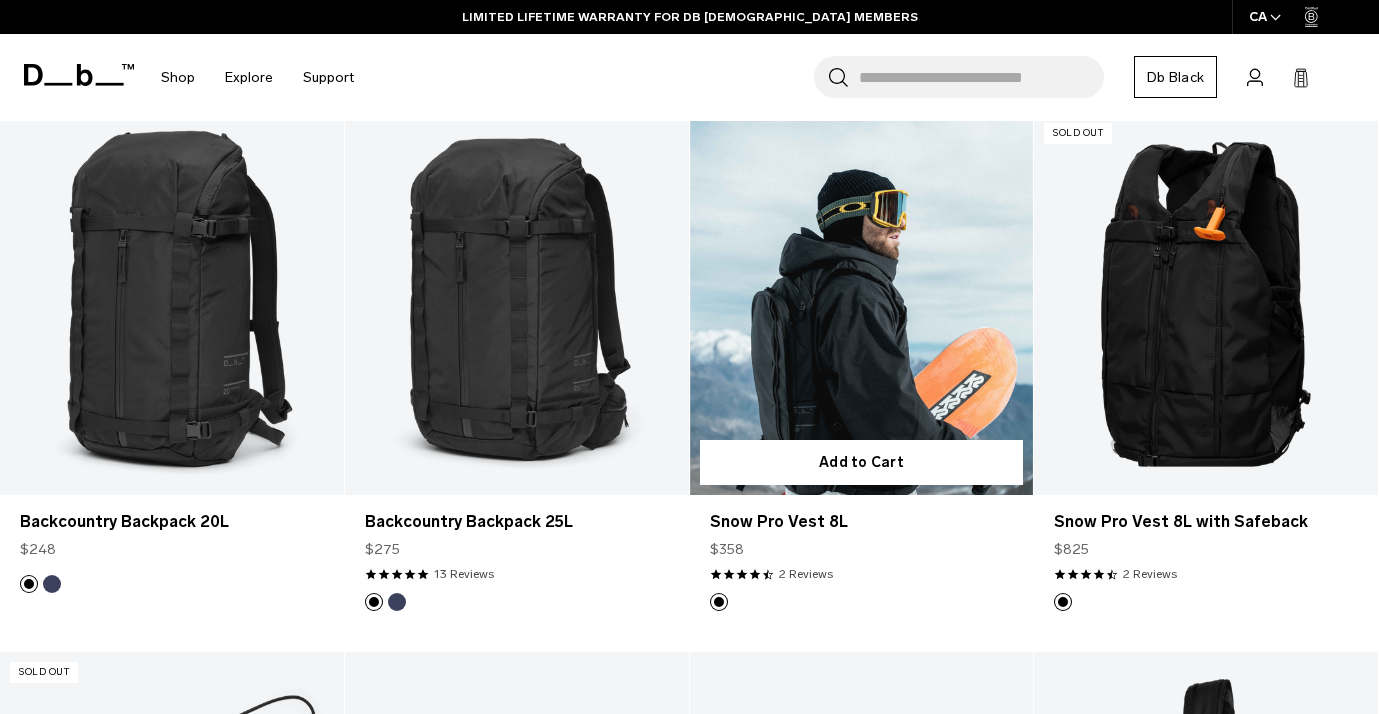 click at bounding box center [862, 304] 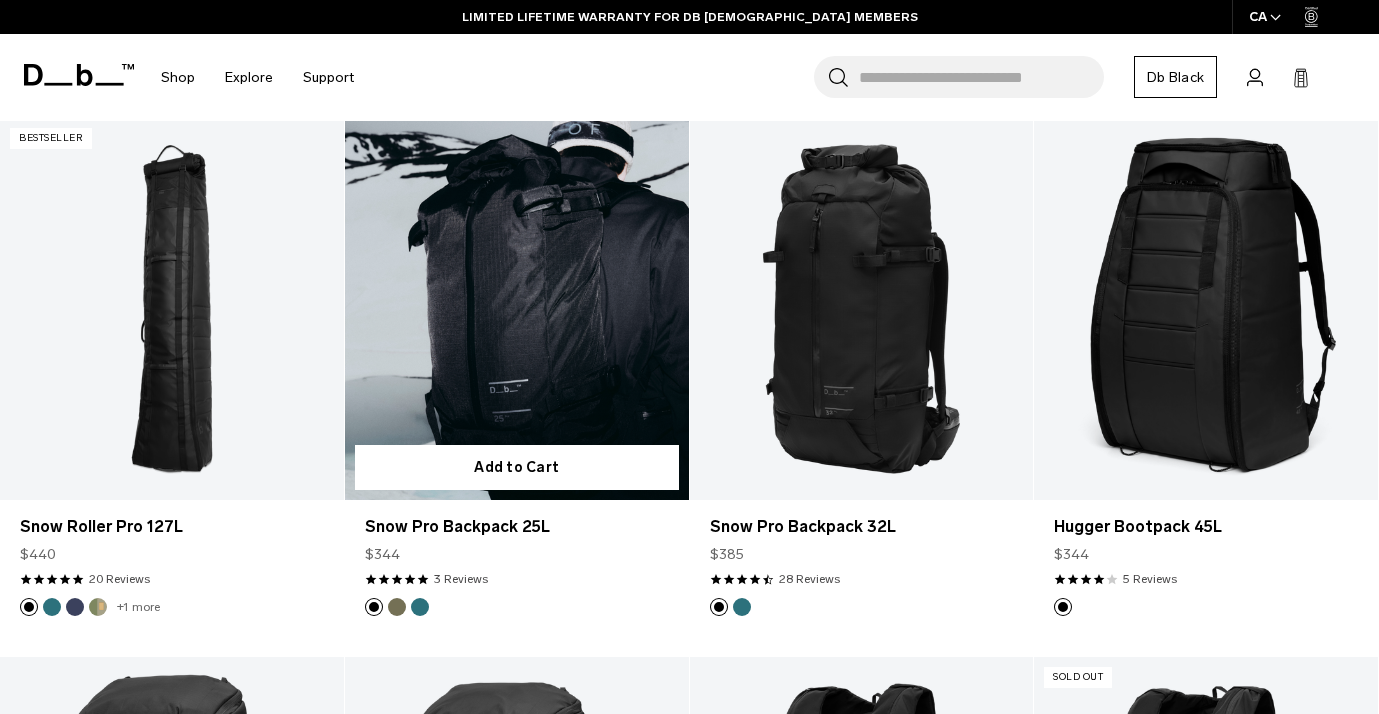 scroll, scrollTop: 383, scrollLeft: 0, axis: vertical 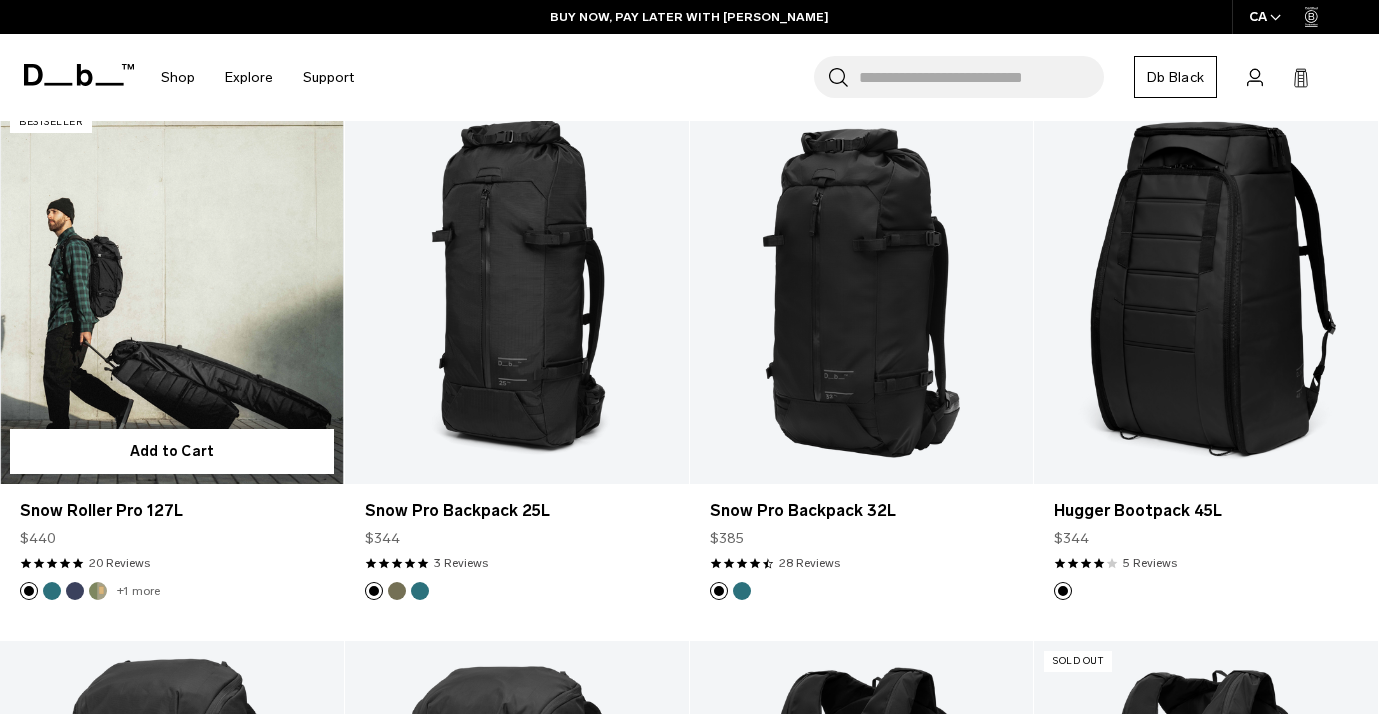 click at bounding box center [172, 293] 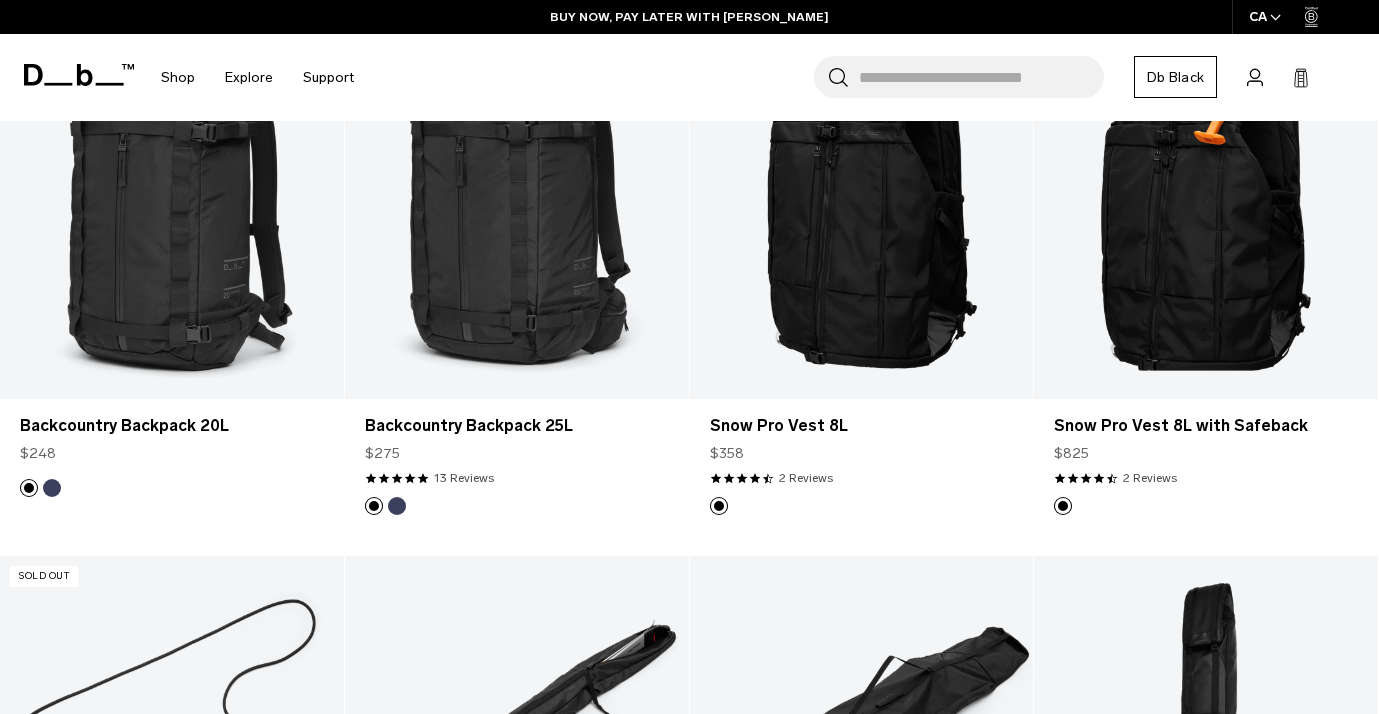 scroll, scrollTop: 1375, scrollLeft: 0, axis: vertical 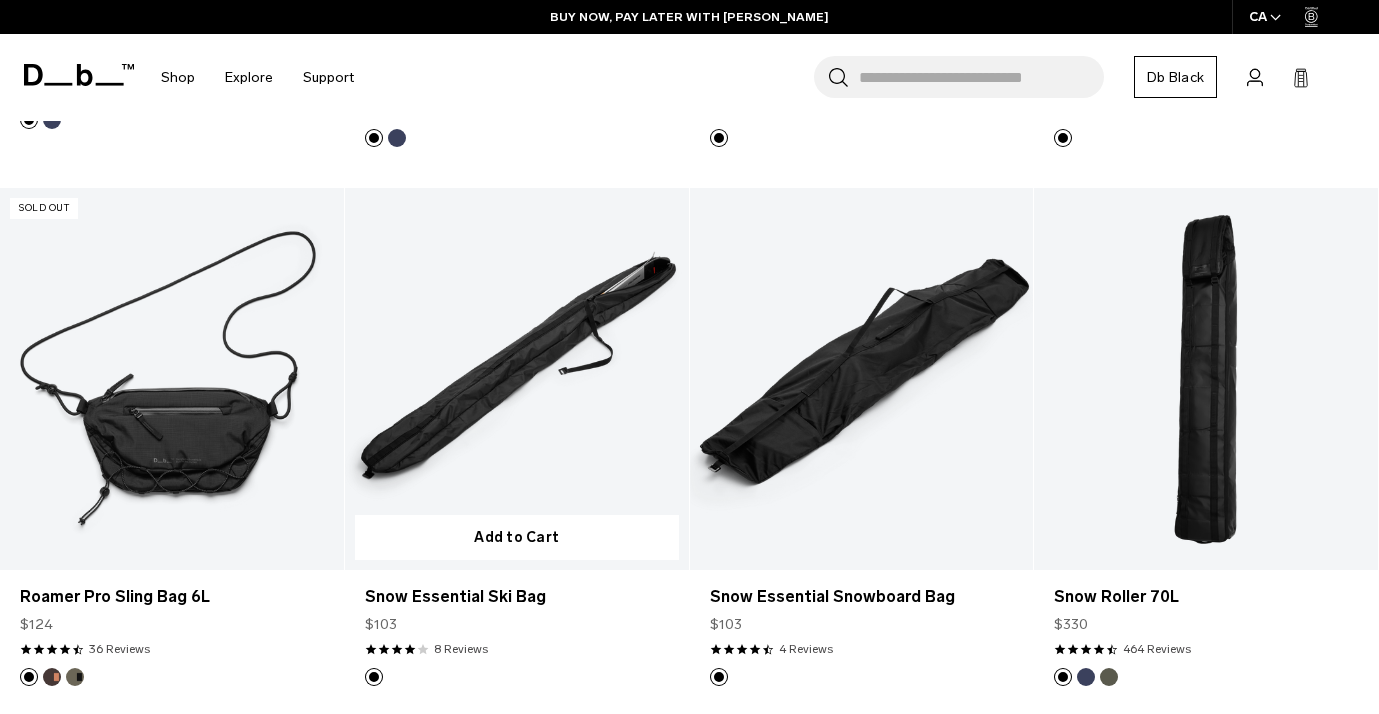 click at bounding box center [517, 379] 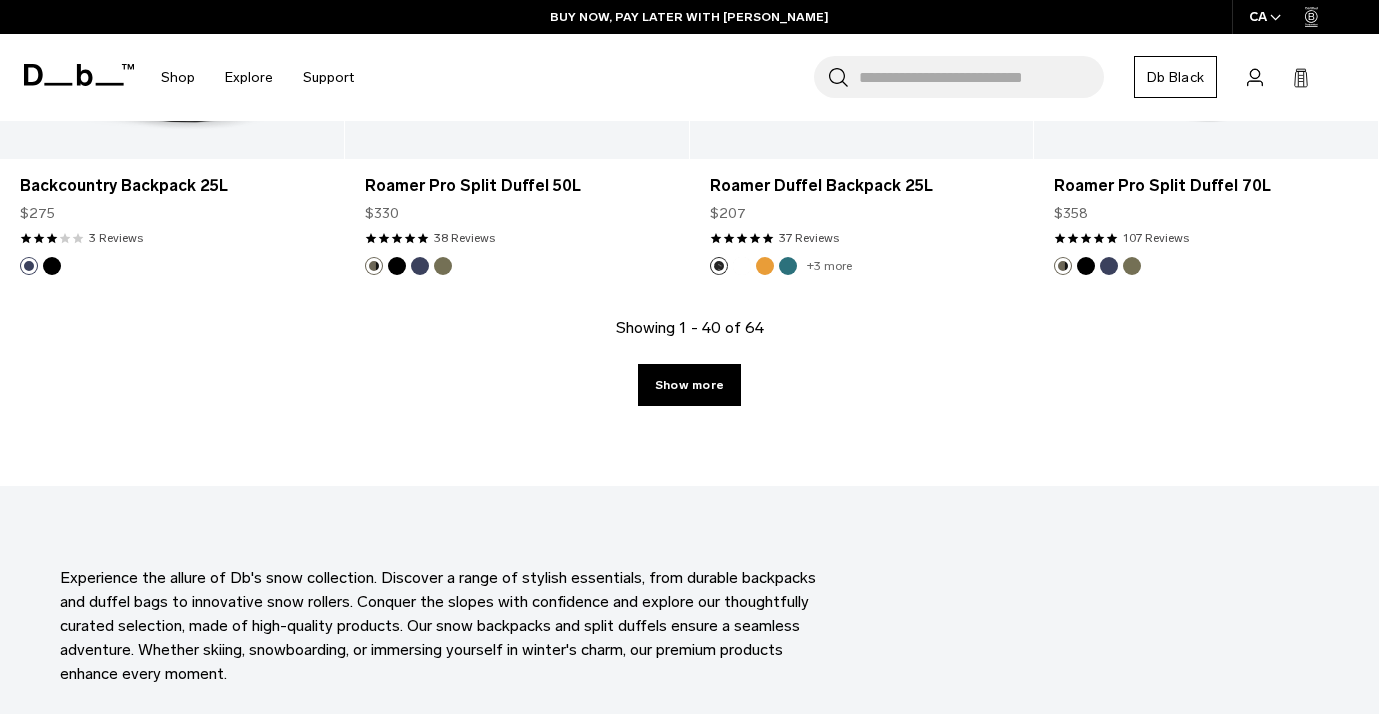 scroll, scrollTop: 5712, scrollLeft: 0, axis: vertical 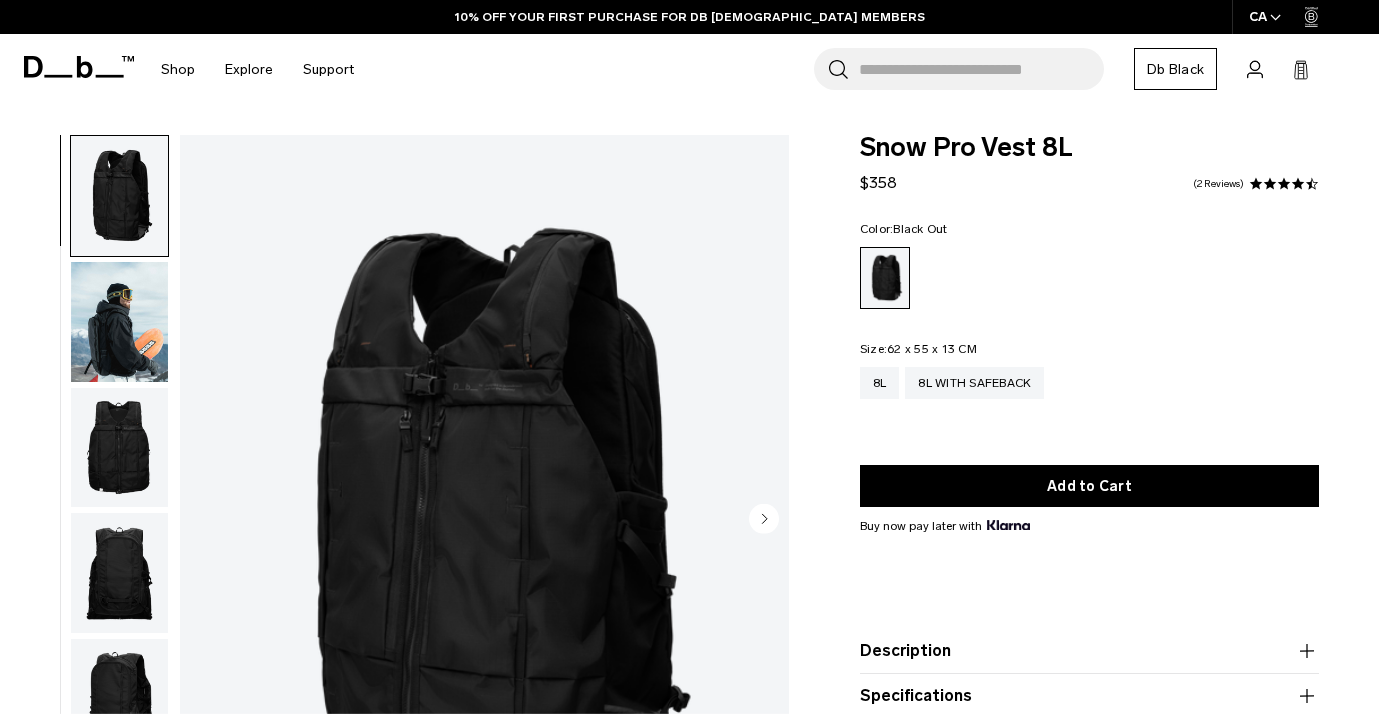 click at bounding box center [119, 448] 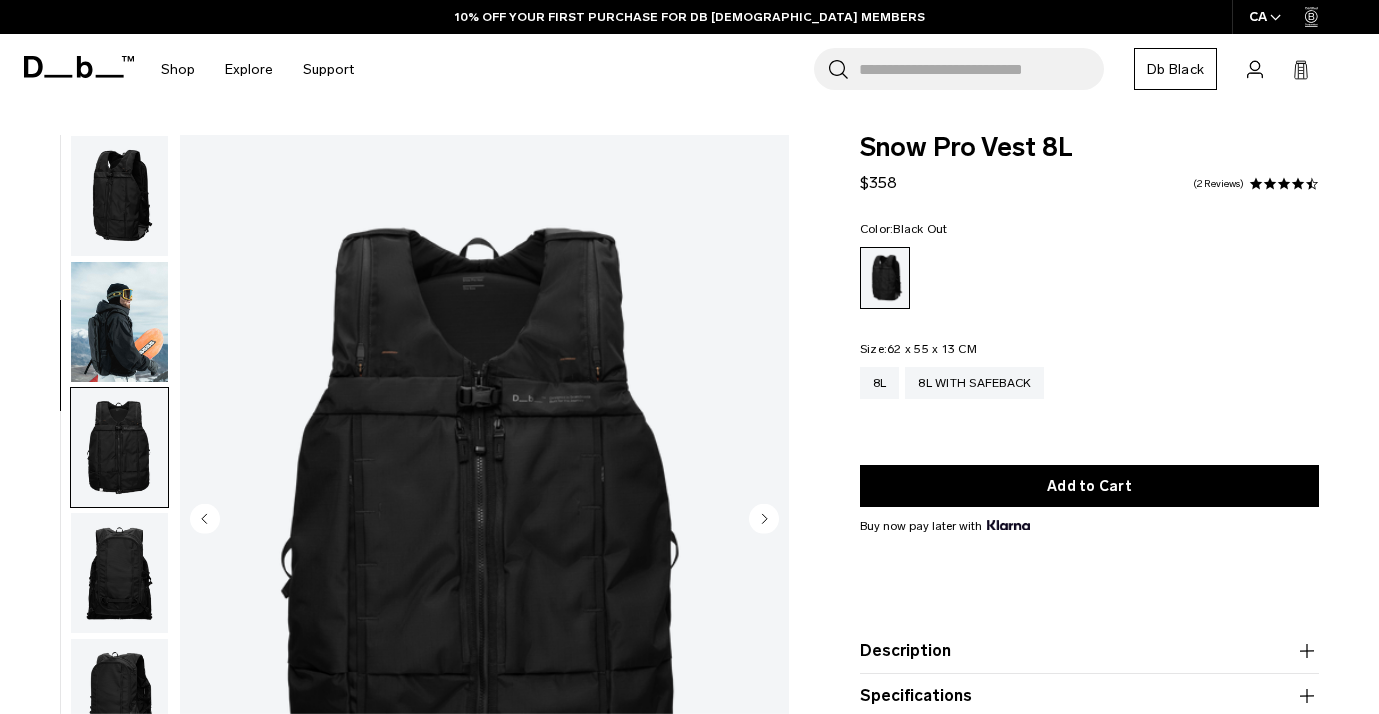 scroll, scrollTop: 253, scrollLeft: 0, axis: vertical 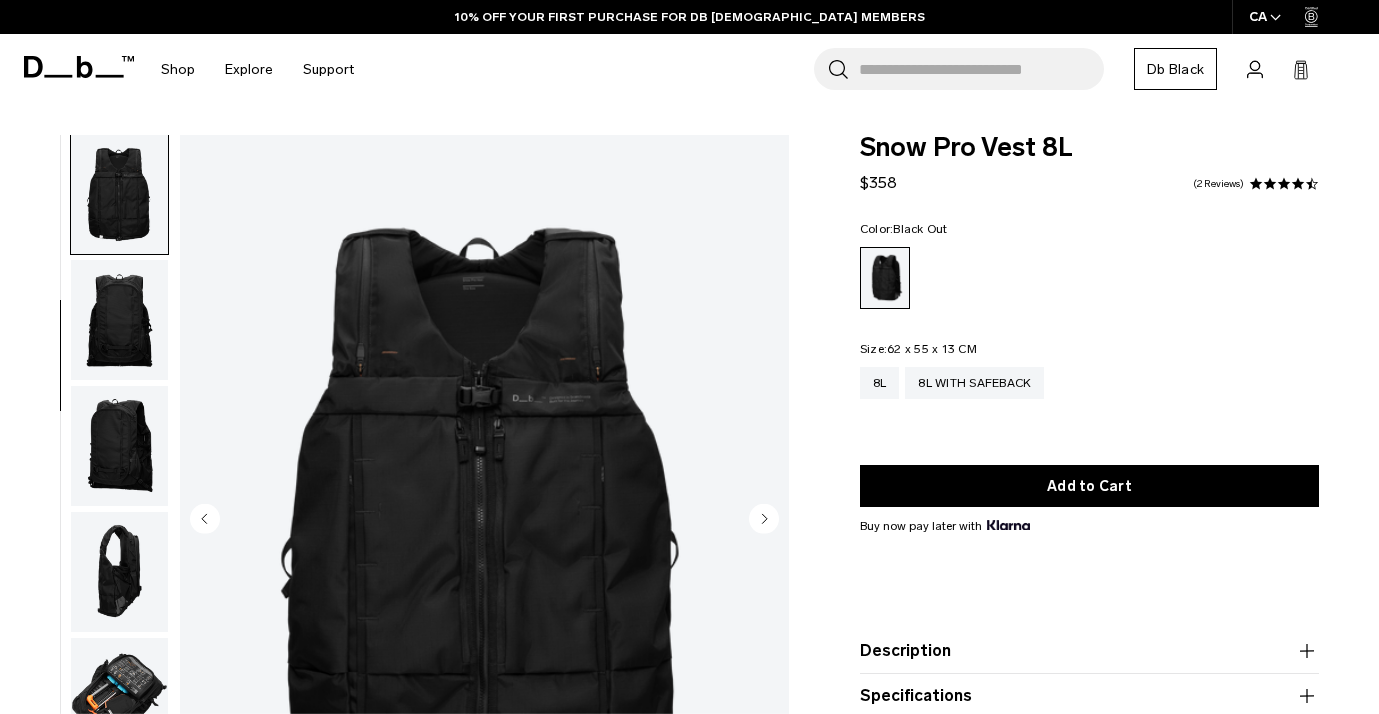 click at bounding box center [119, 572] 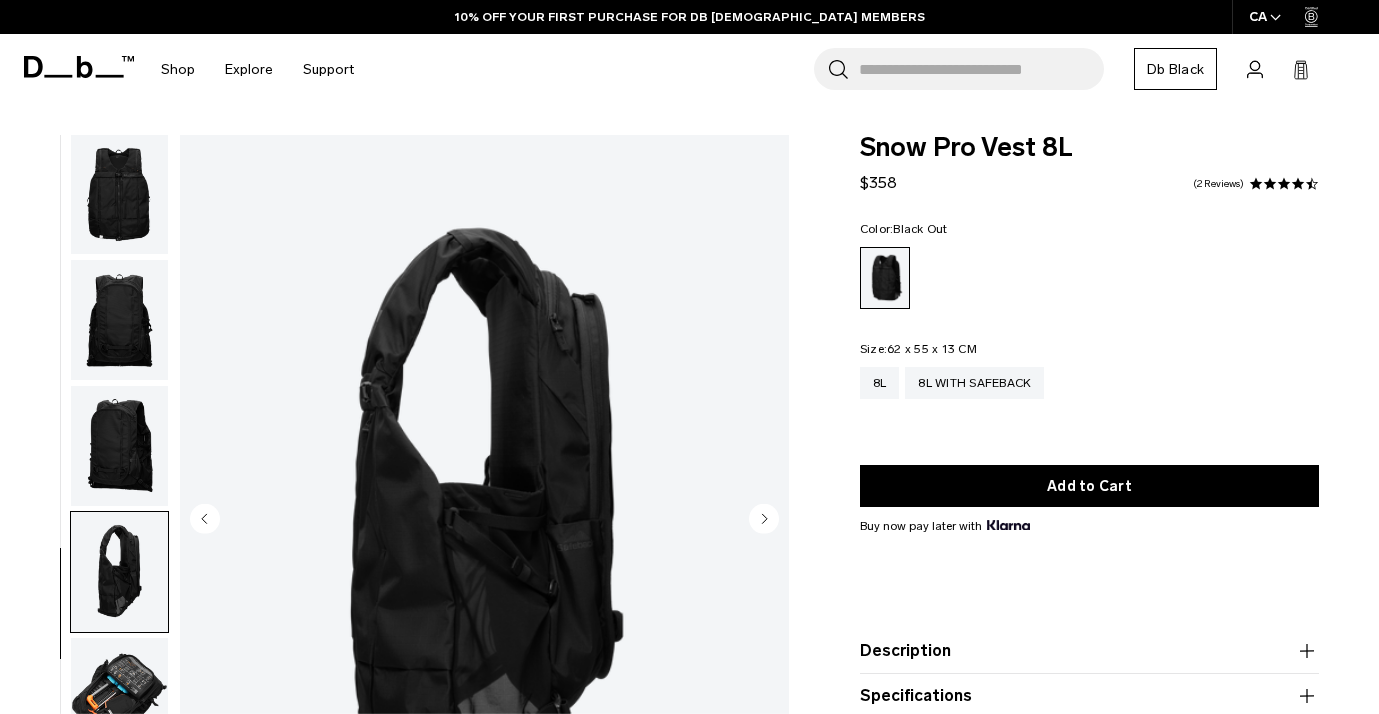 scroll, scrollTop: 365, scrollLeft: 0, axis: vertical 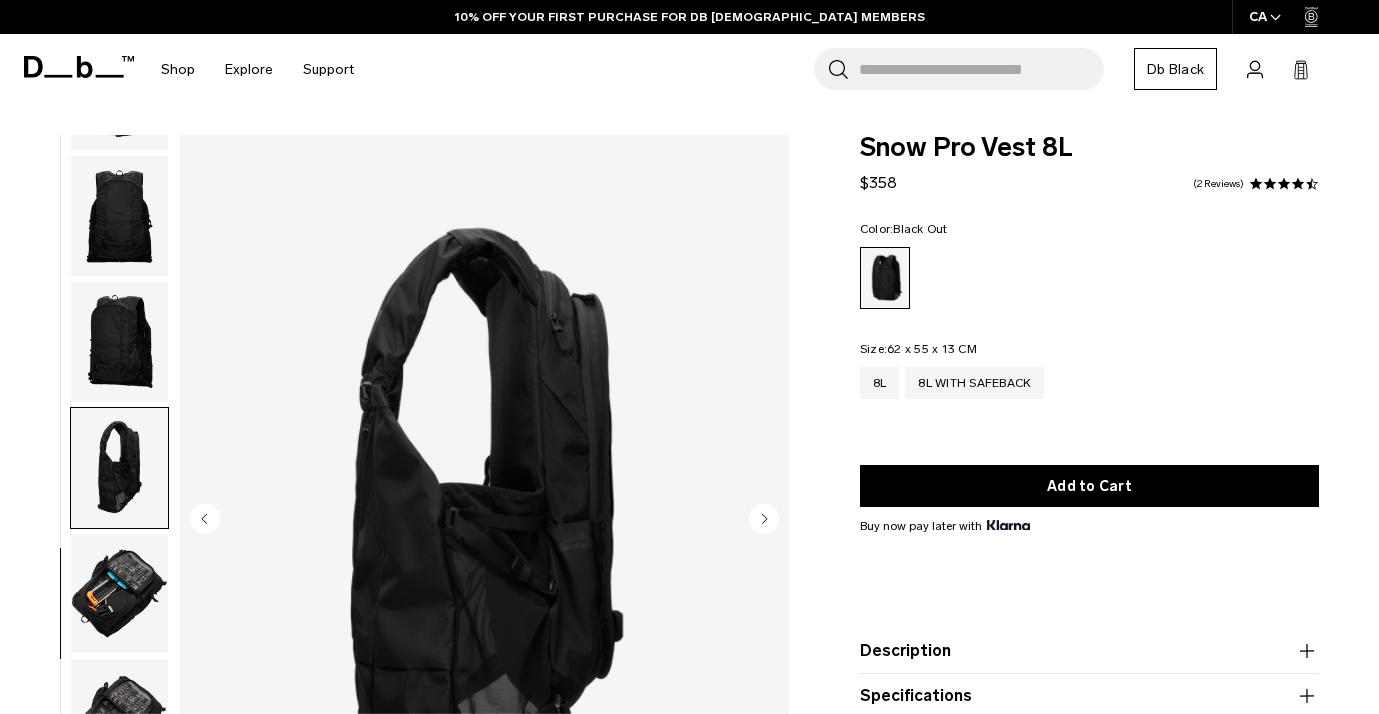 click at bounding box center (119, 594) 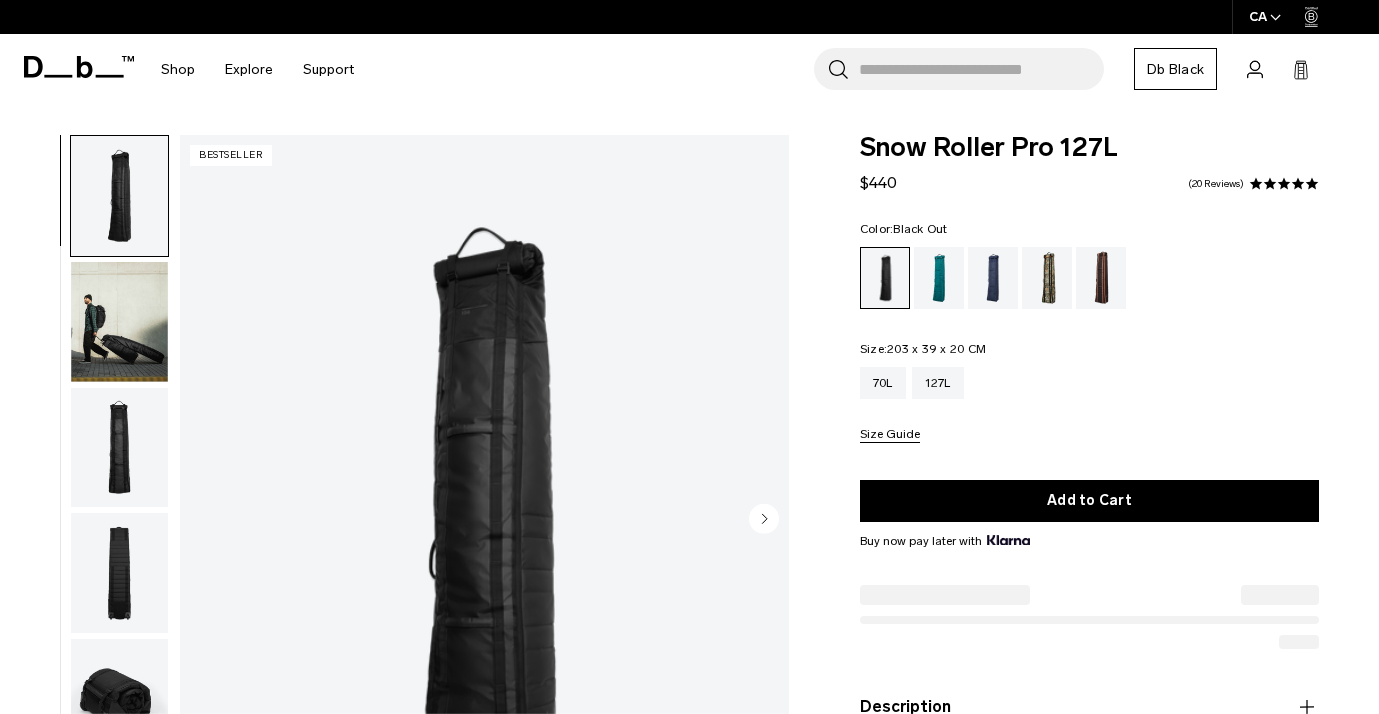 scroll, scrollTop: 0, scrollLeft: 0, axis: both 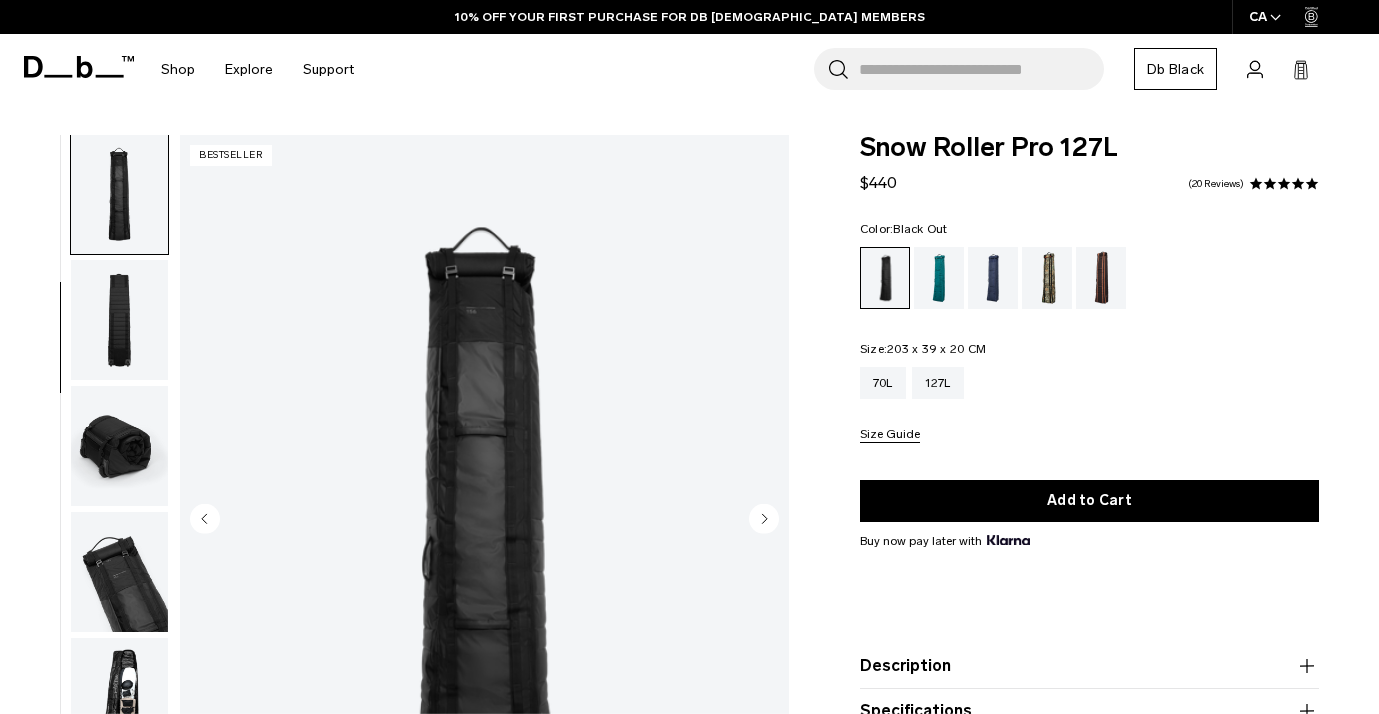 click at bounding box center [119, 572] 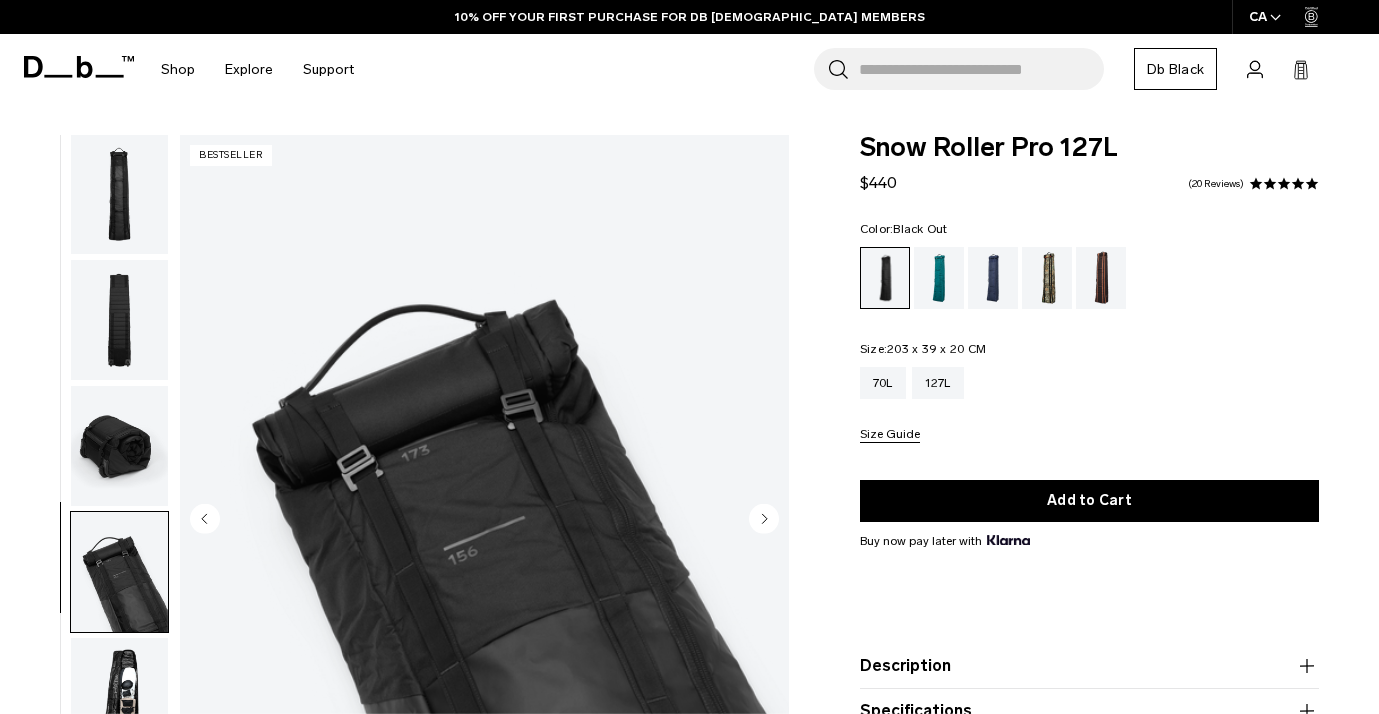 scroll, scrollTop: 492, scrollLeft: 0, axis: vertical 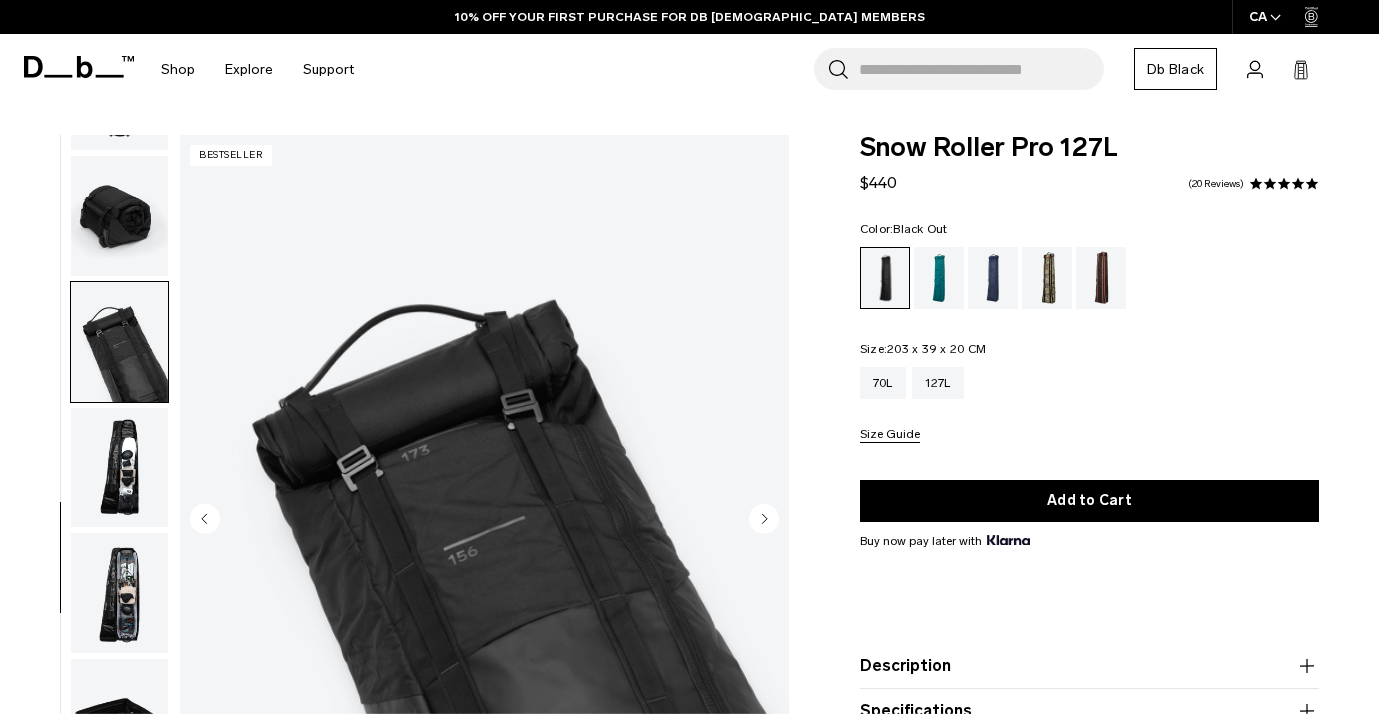 click at bounding box center (119, 593) 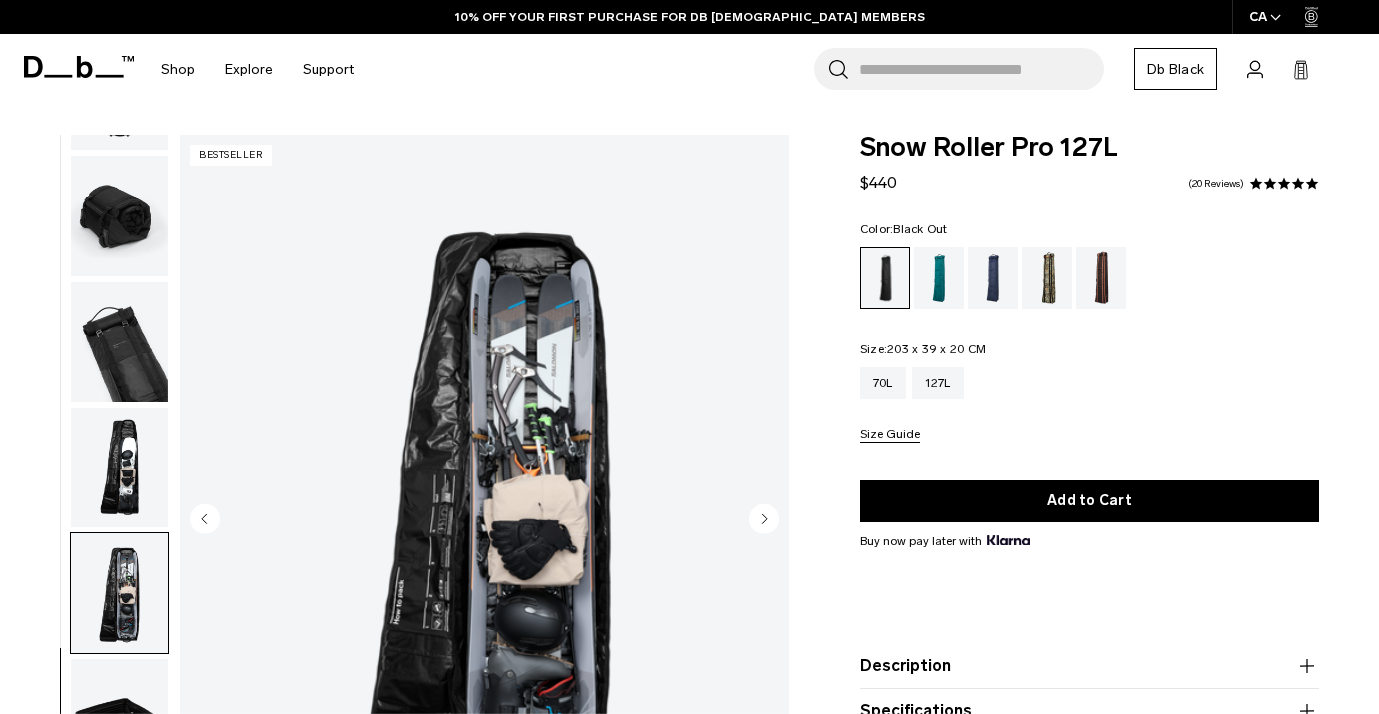 scroll, scrollTop: 135, scrollLeft: 0, axis: vertical 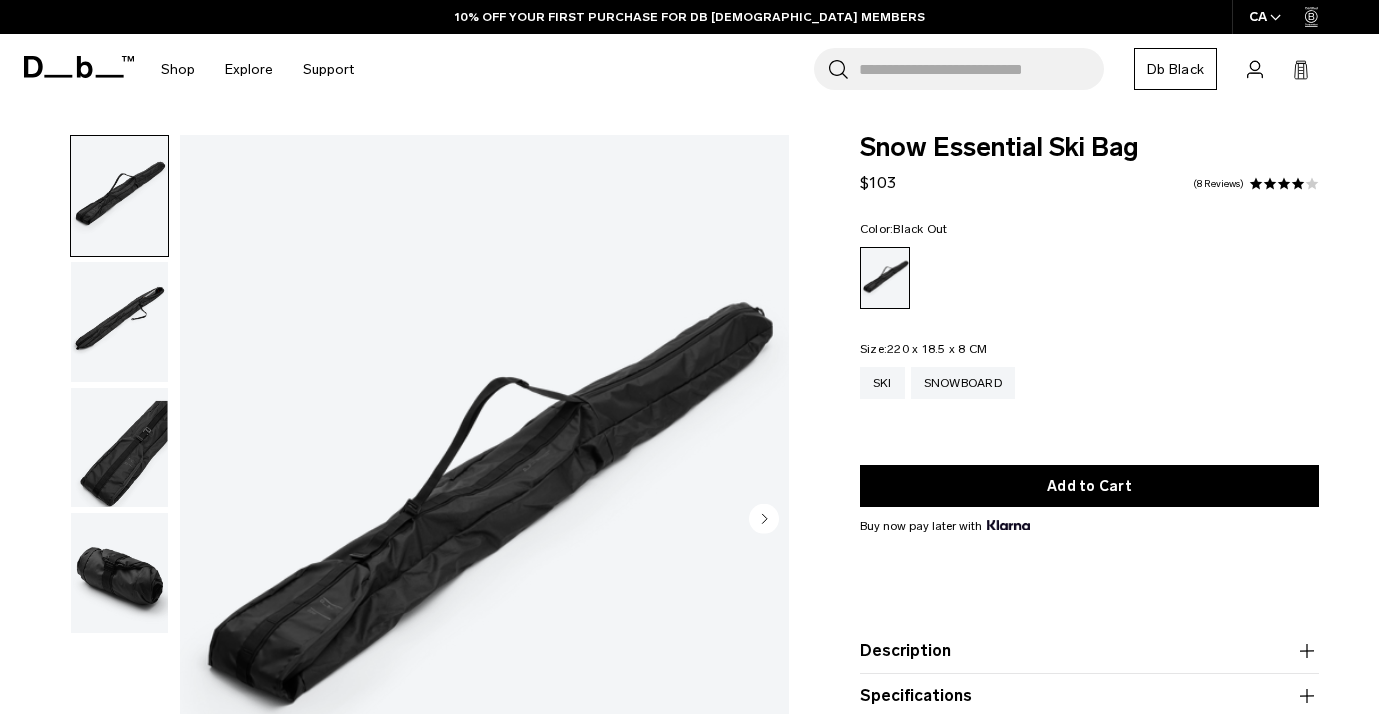 click at bounding box center (119, 322) 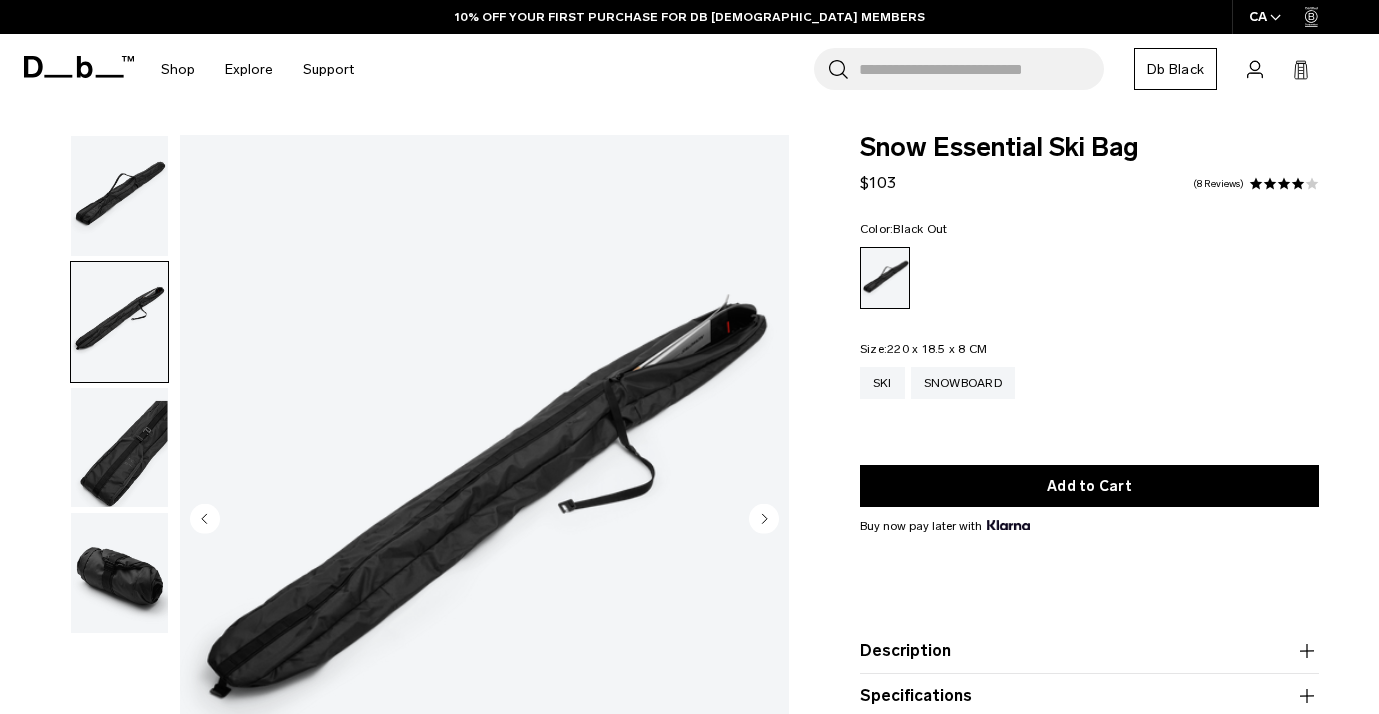 click at bounding box center (119, 448) 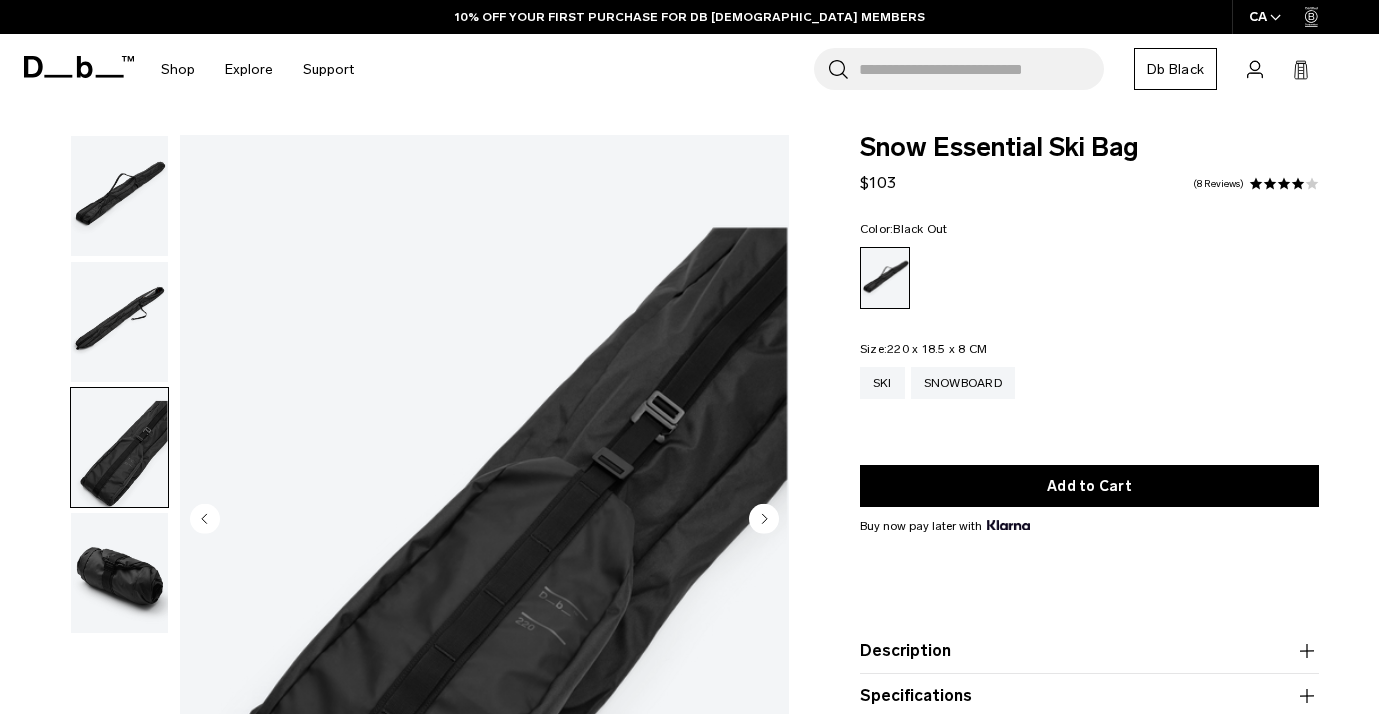 click at bounding box center (119, 573) 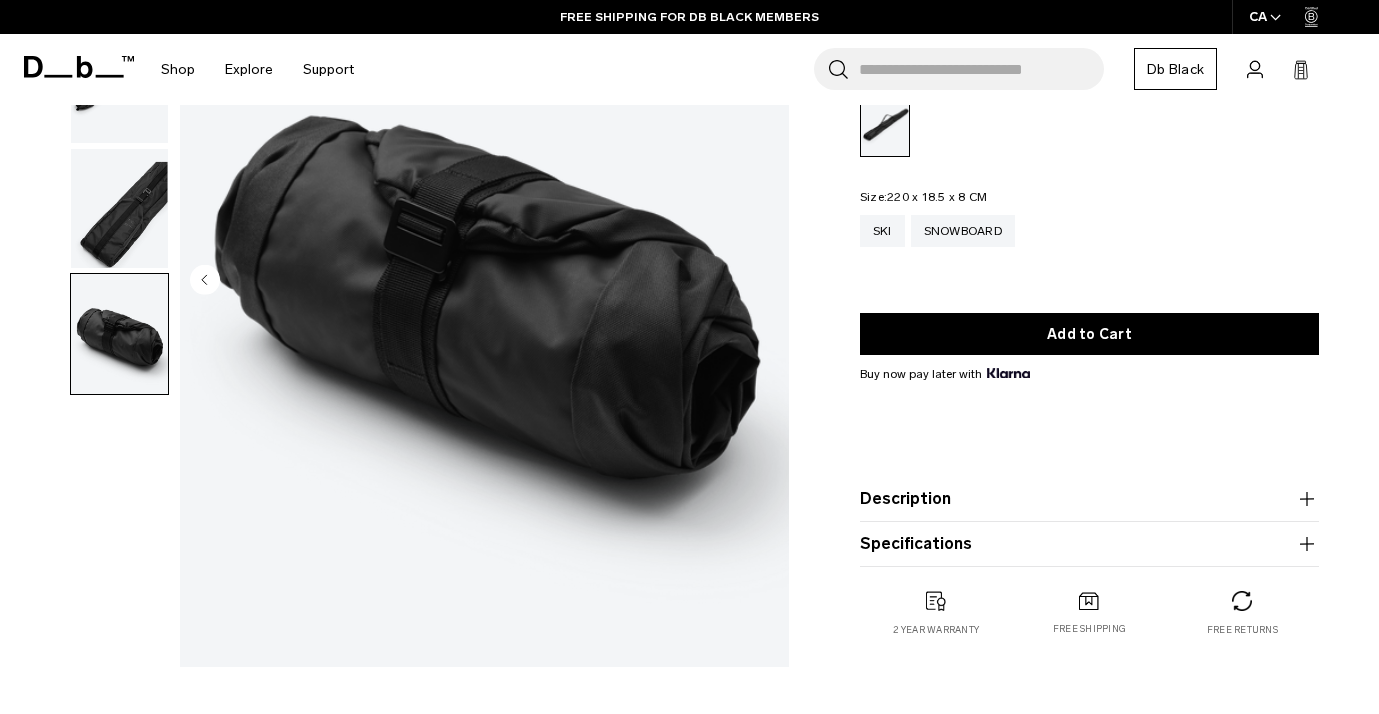 scroll, scrollTop: 0, scrollLeft: 0, axis: both 